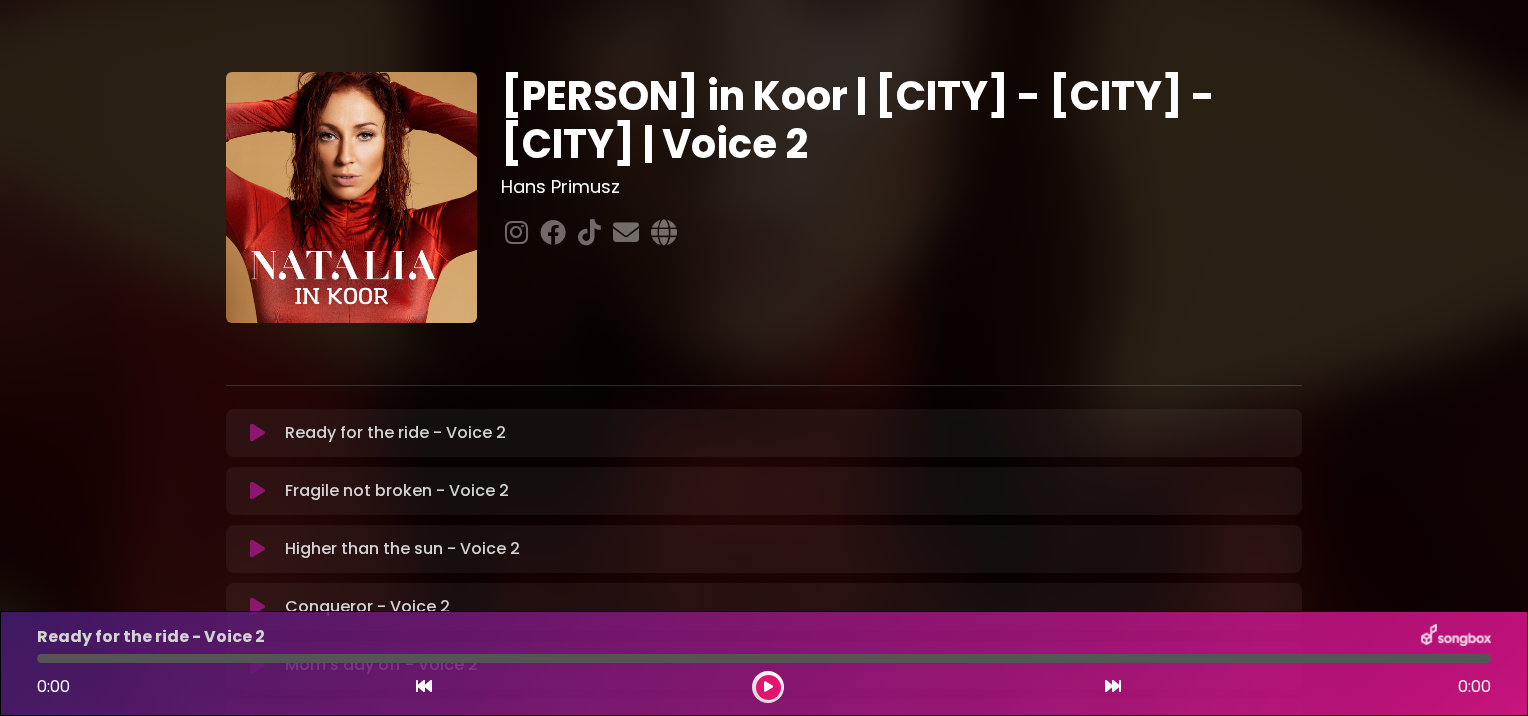 scroll, scrollTop: 0, scrollLeft: 0, axis: both 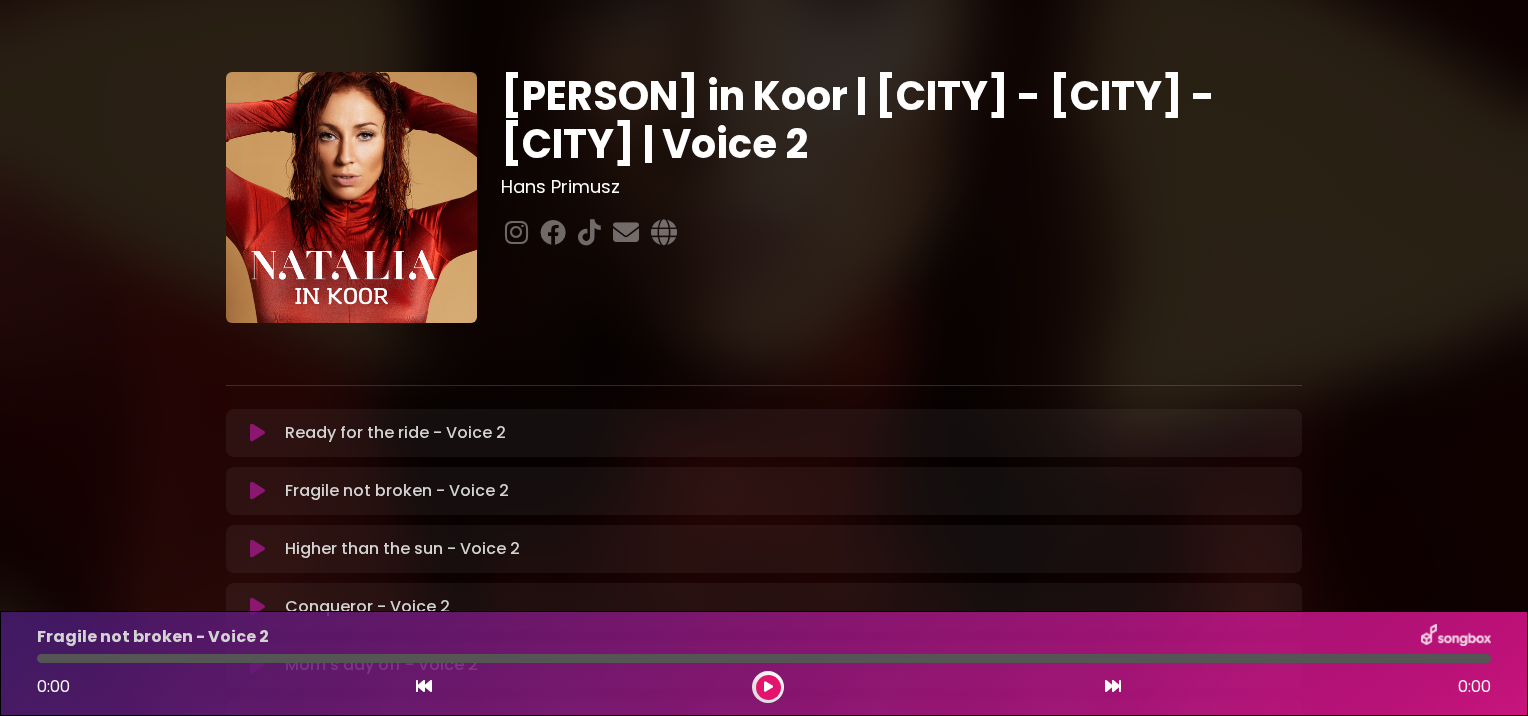 click at bounding box center (768, 687) 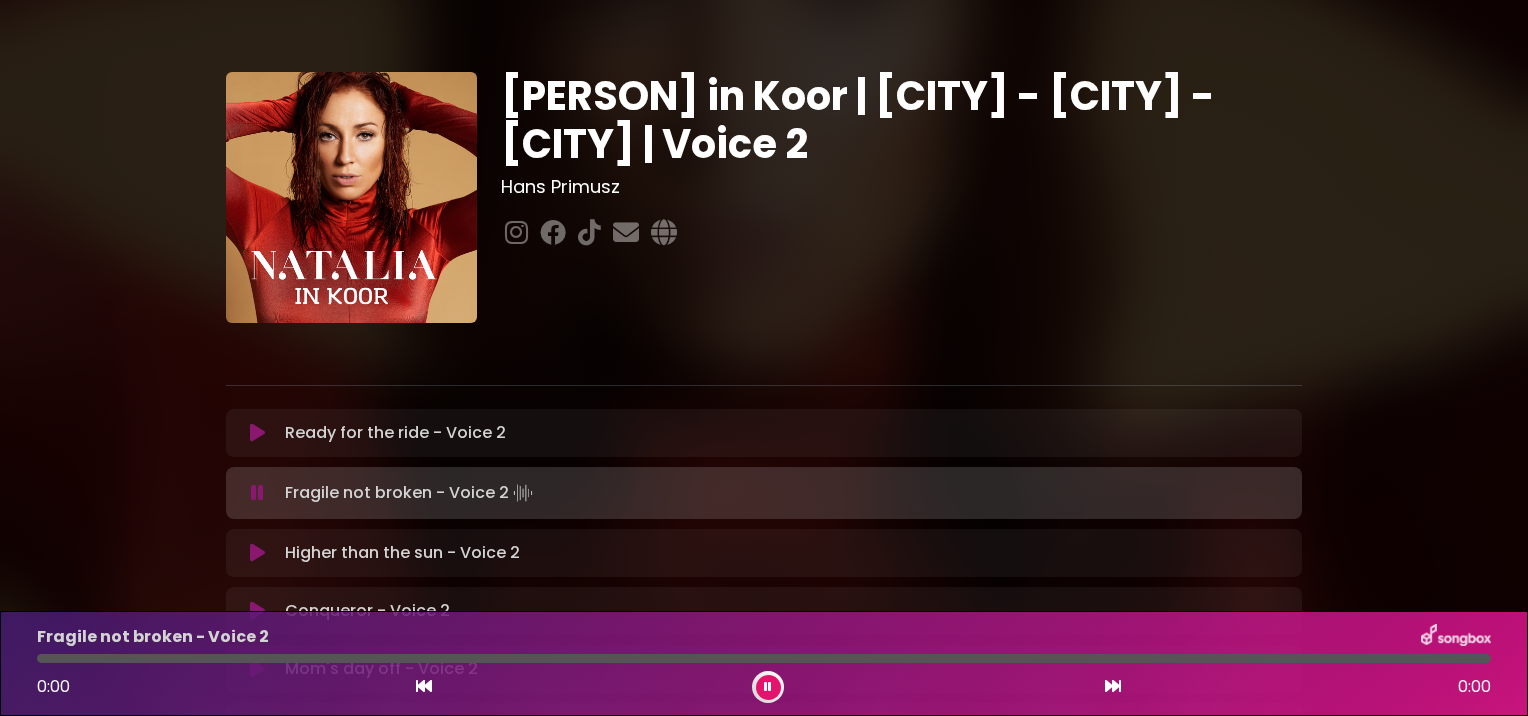 type 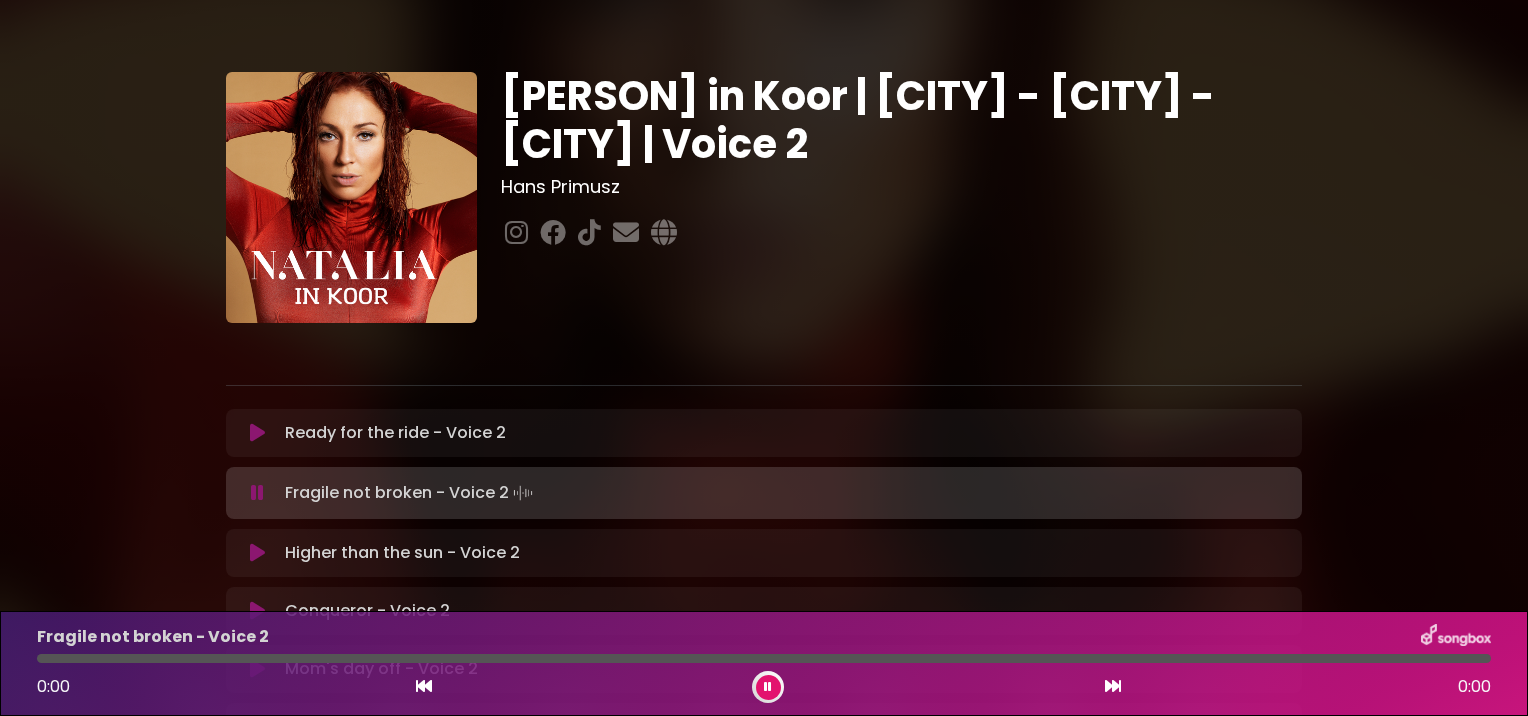 click at bounding box center [768, 687] 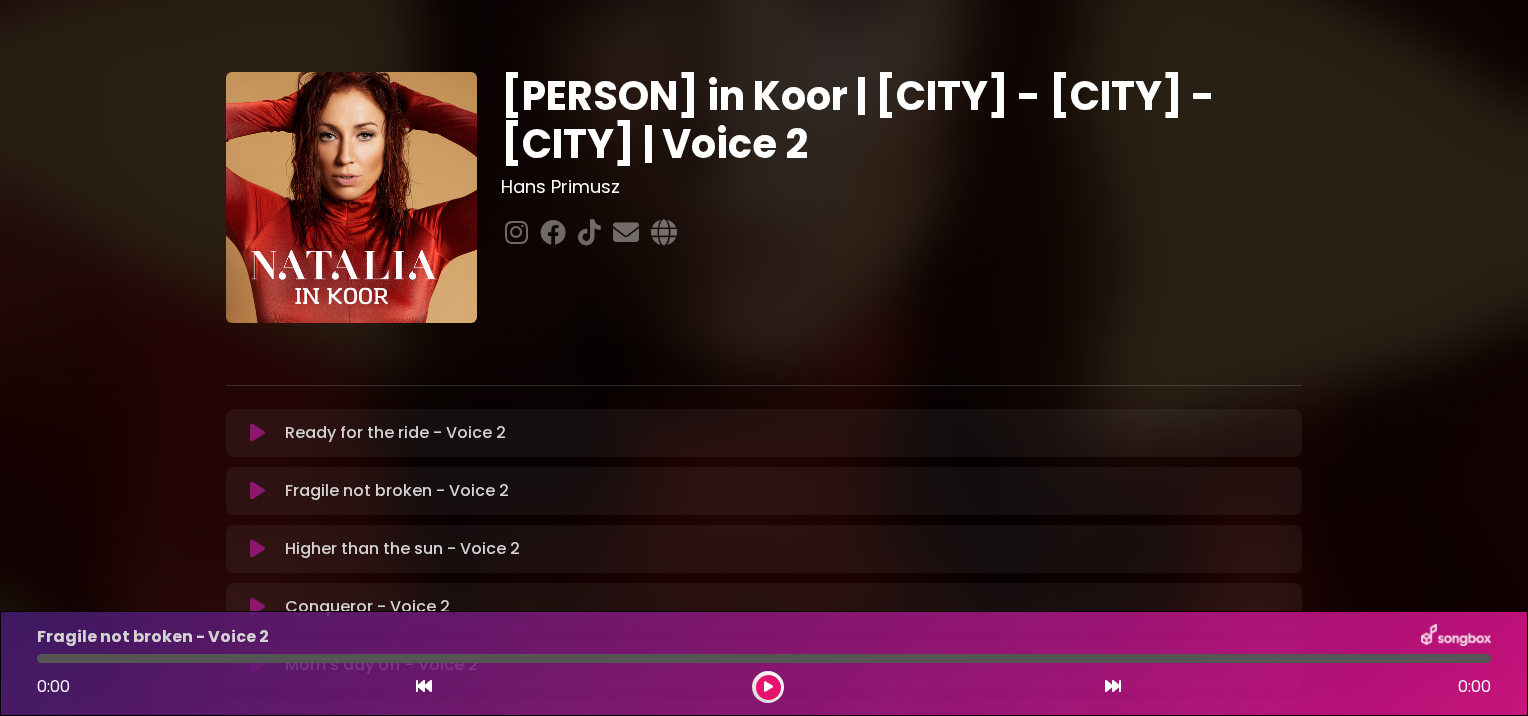 click on "Fragile not broken - Voice 2
[TIME]
[TIME]" at bounding box center (764, 663) 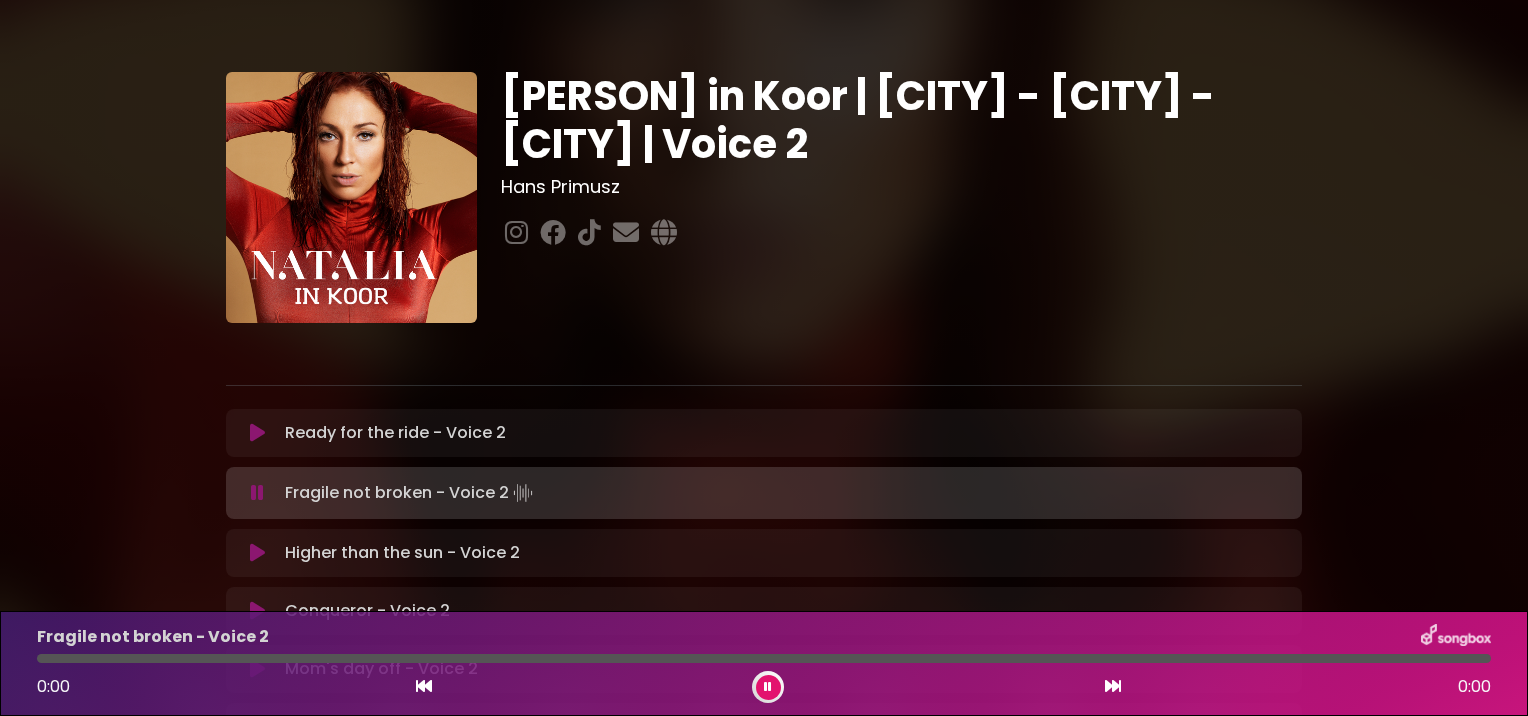 type 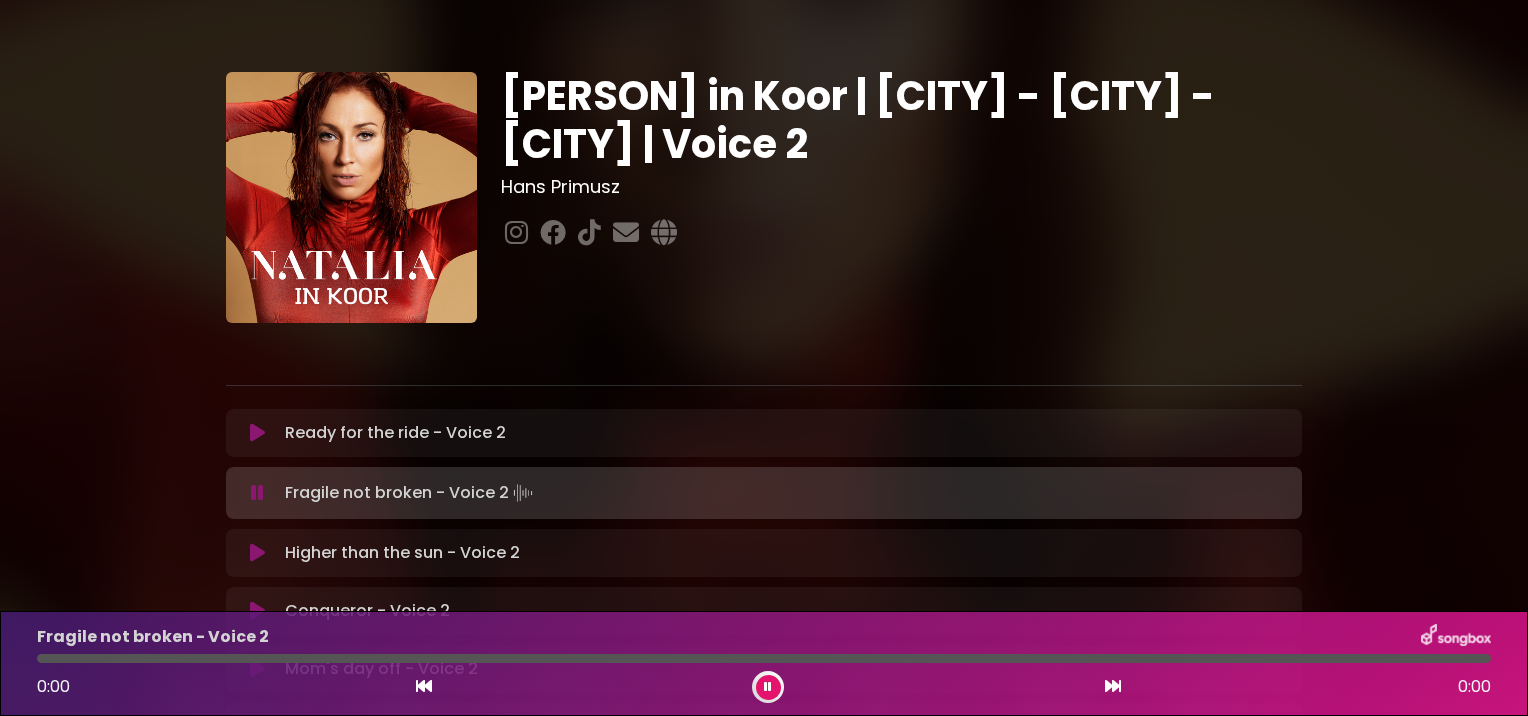 click at bounding box center [257, 493] 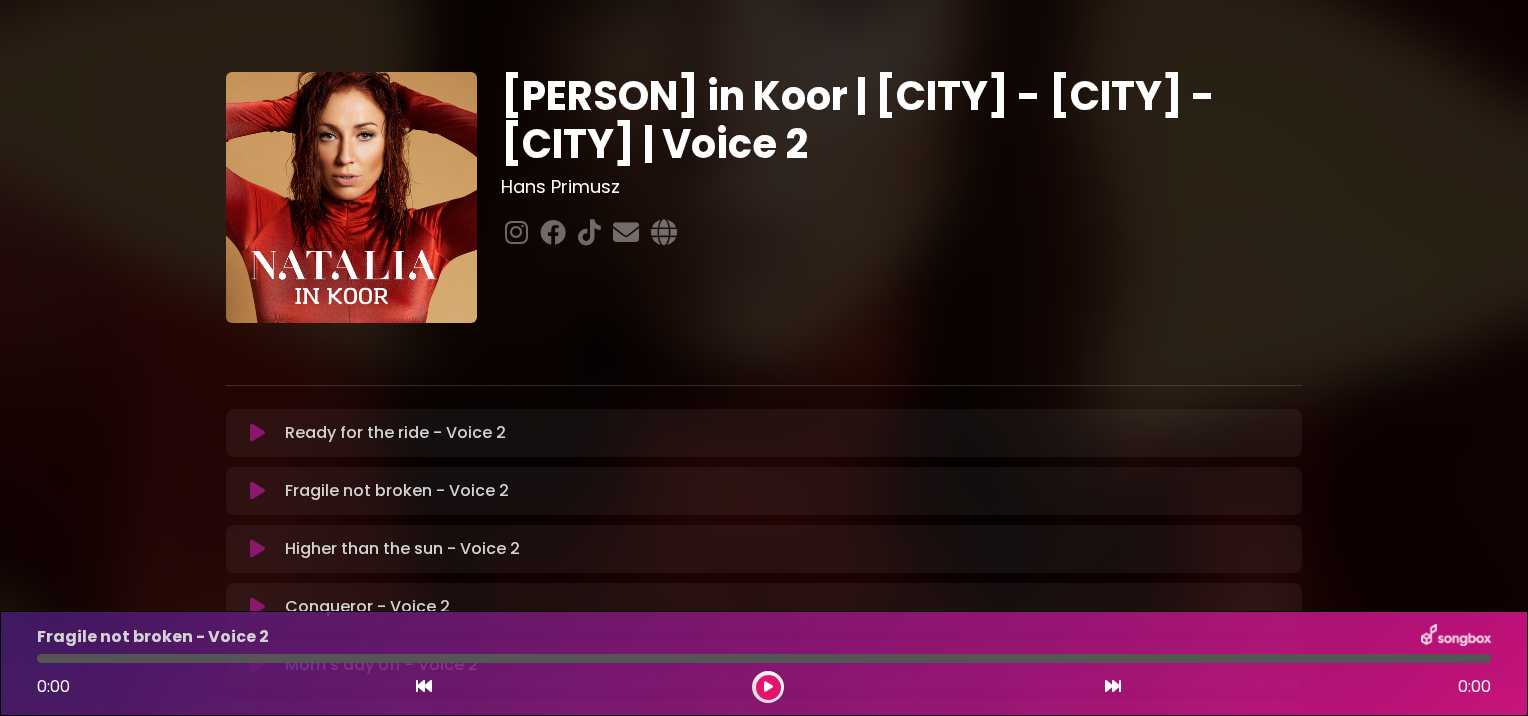 click at bounding box center [257, 491] 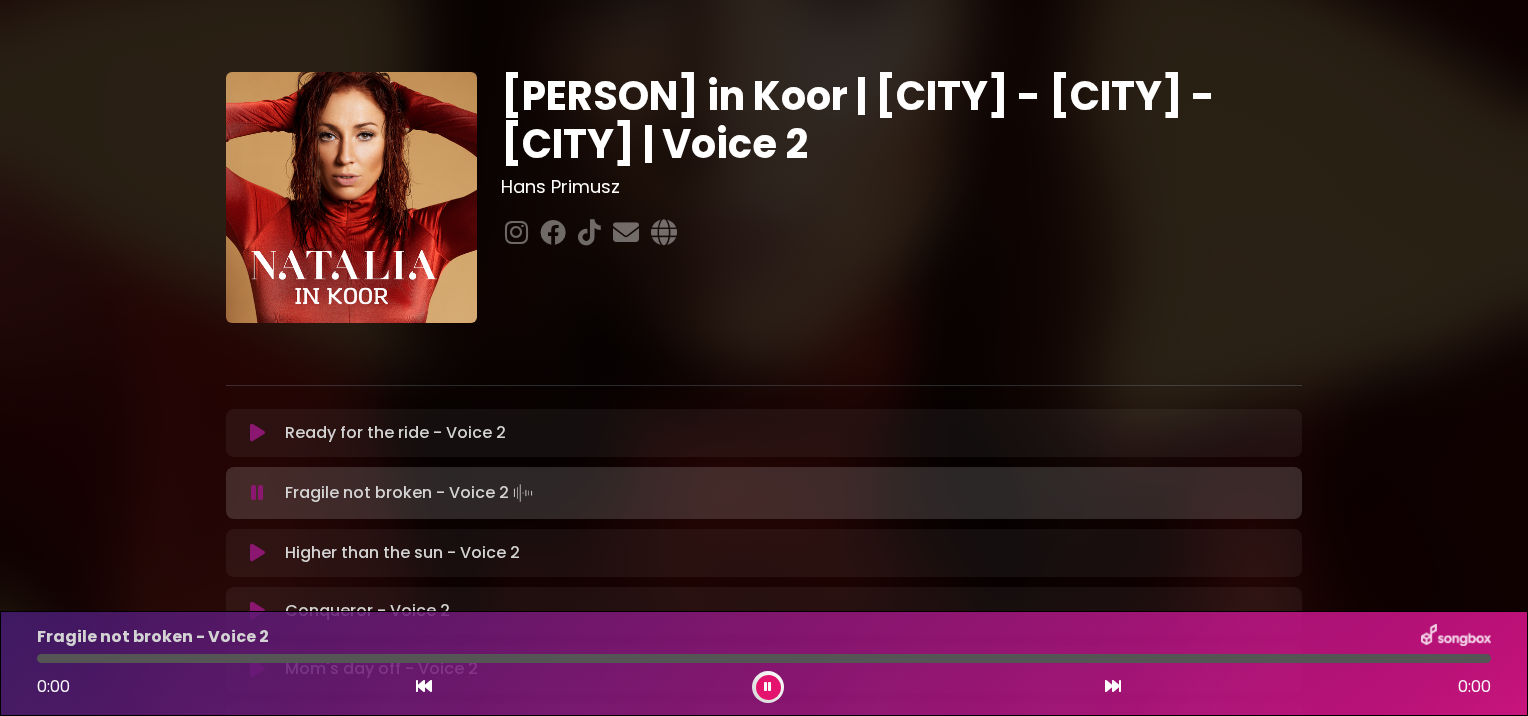 click at bounding box center (768, 687) 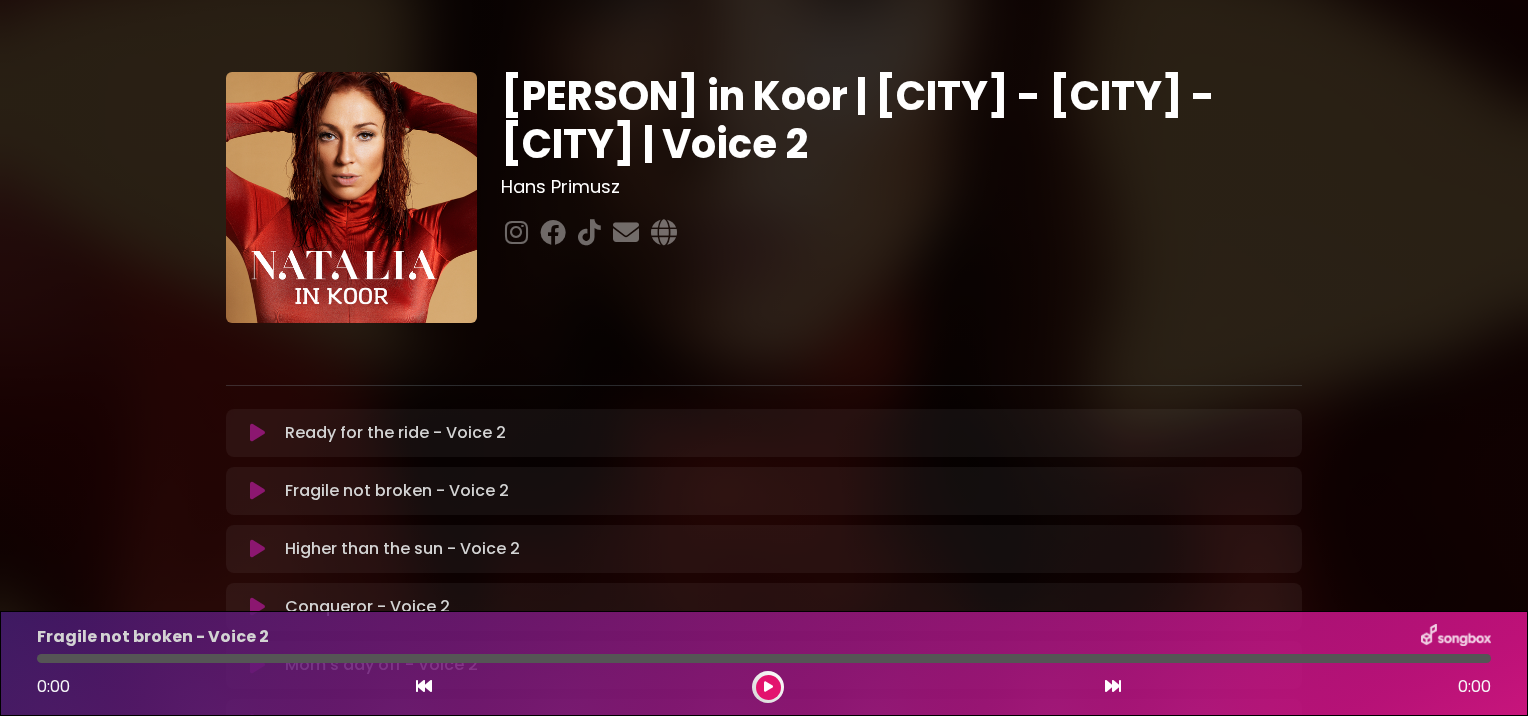 click at bounding box center [768, 687] 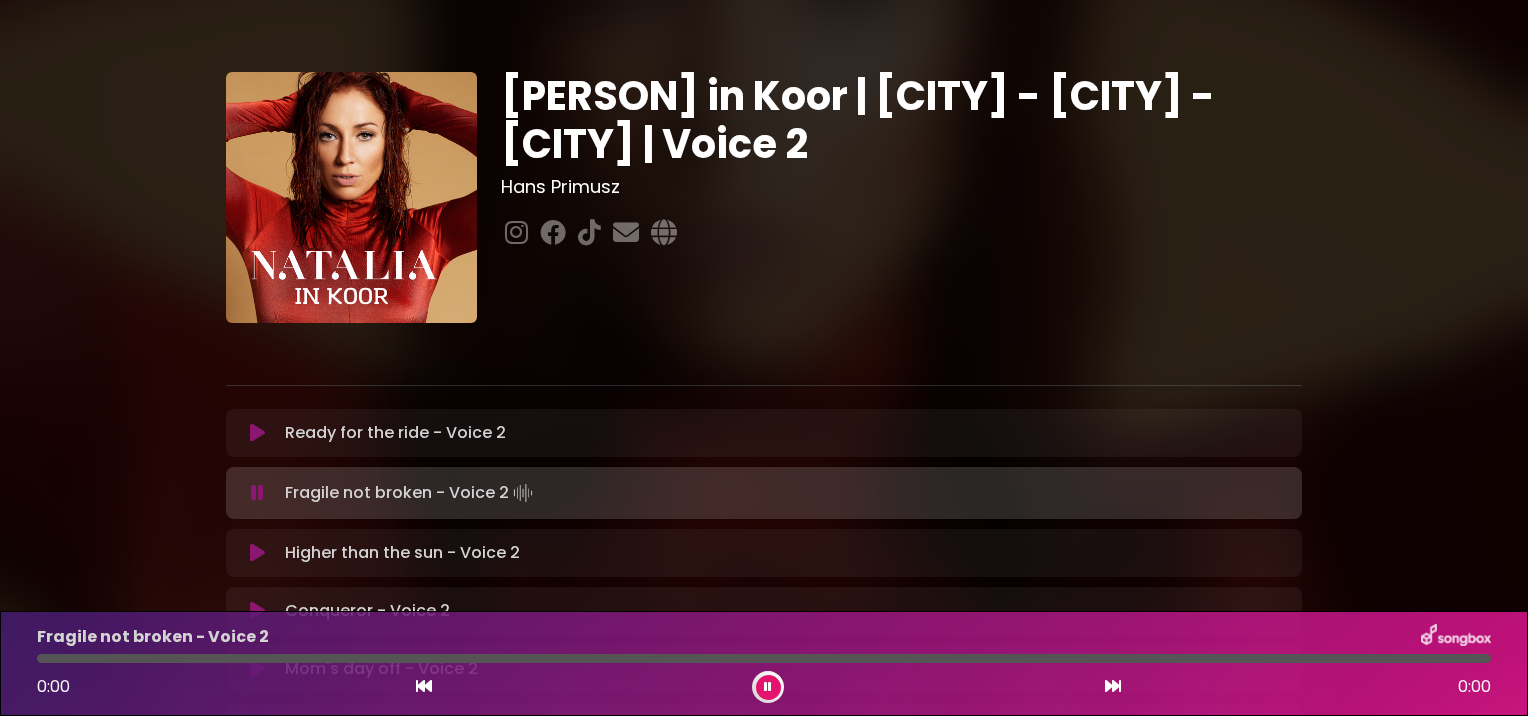 click at bounding box center [768, 687] 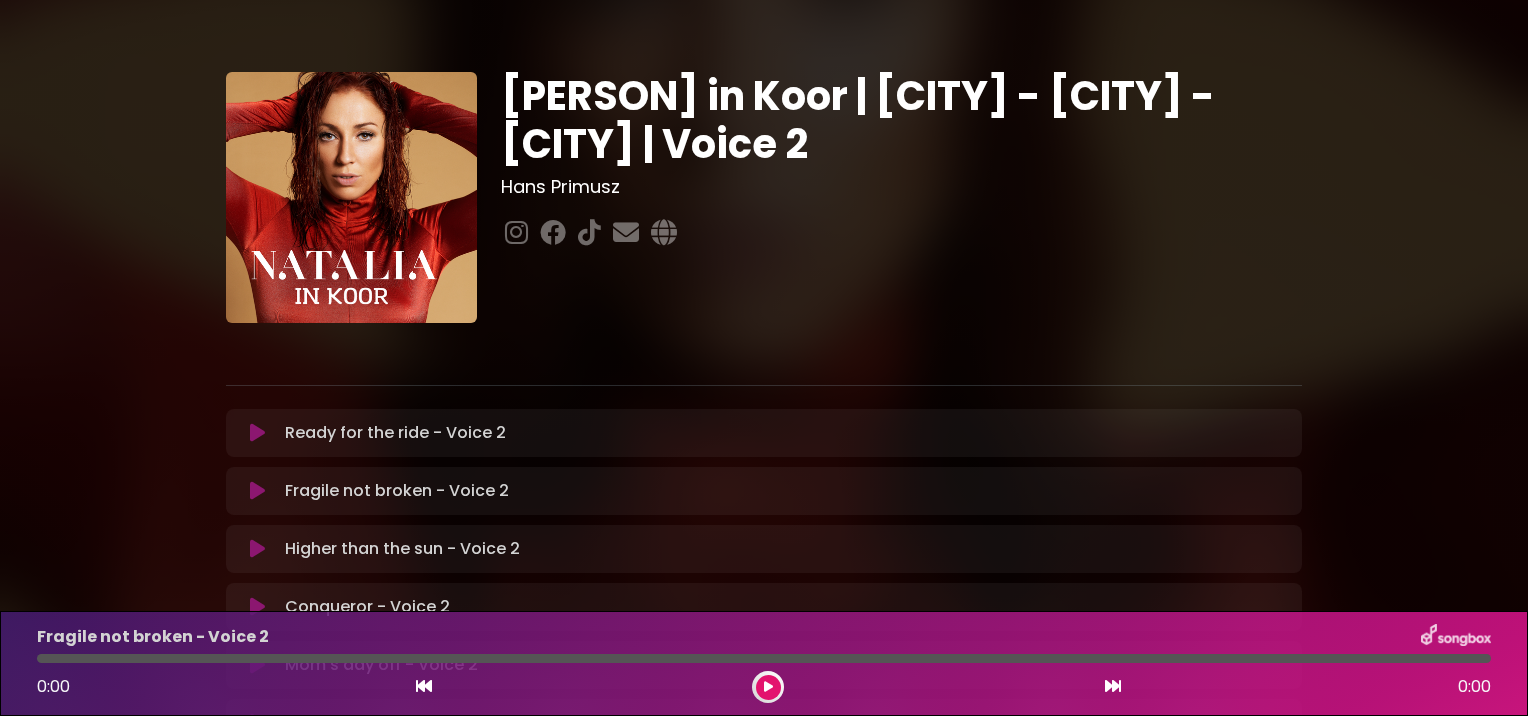 click at bounding box center (257, 433) 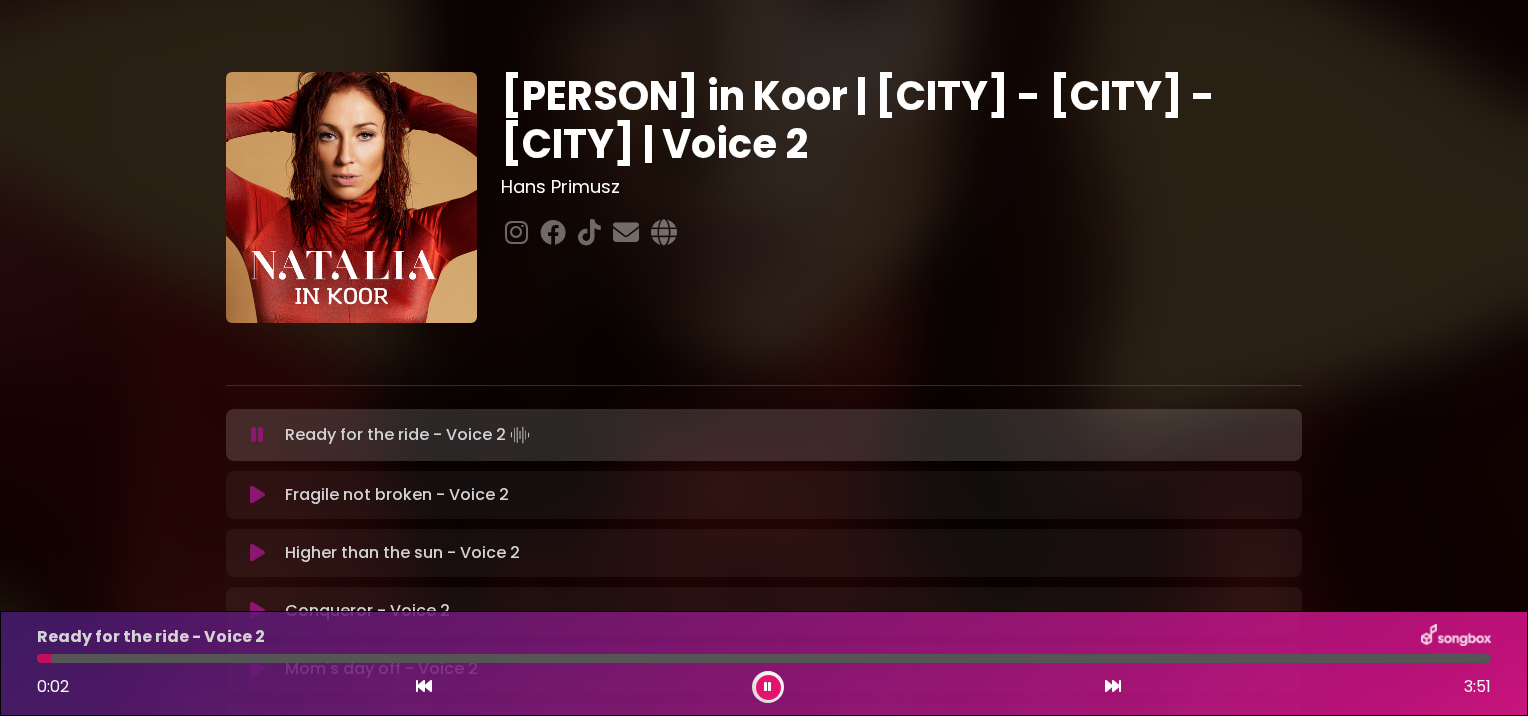 click at bounding box center [257, 435] 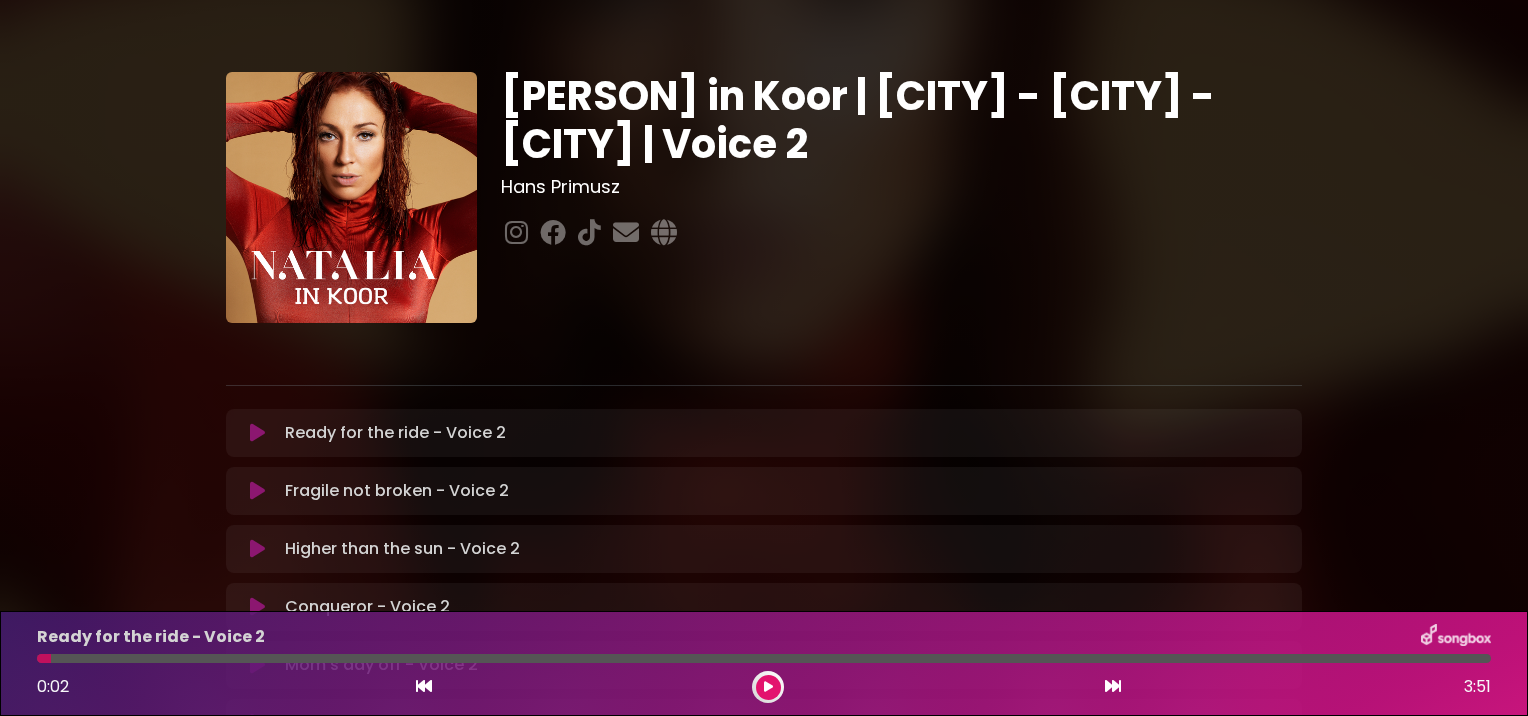 click at bounding box center (257, 491) 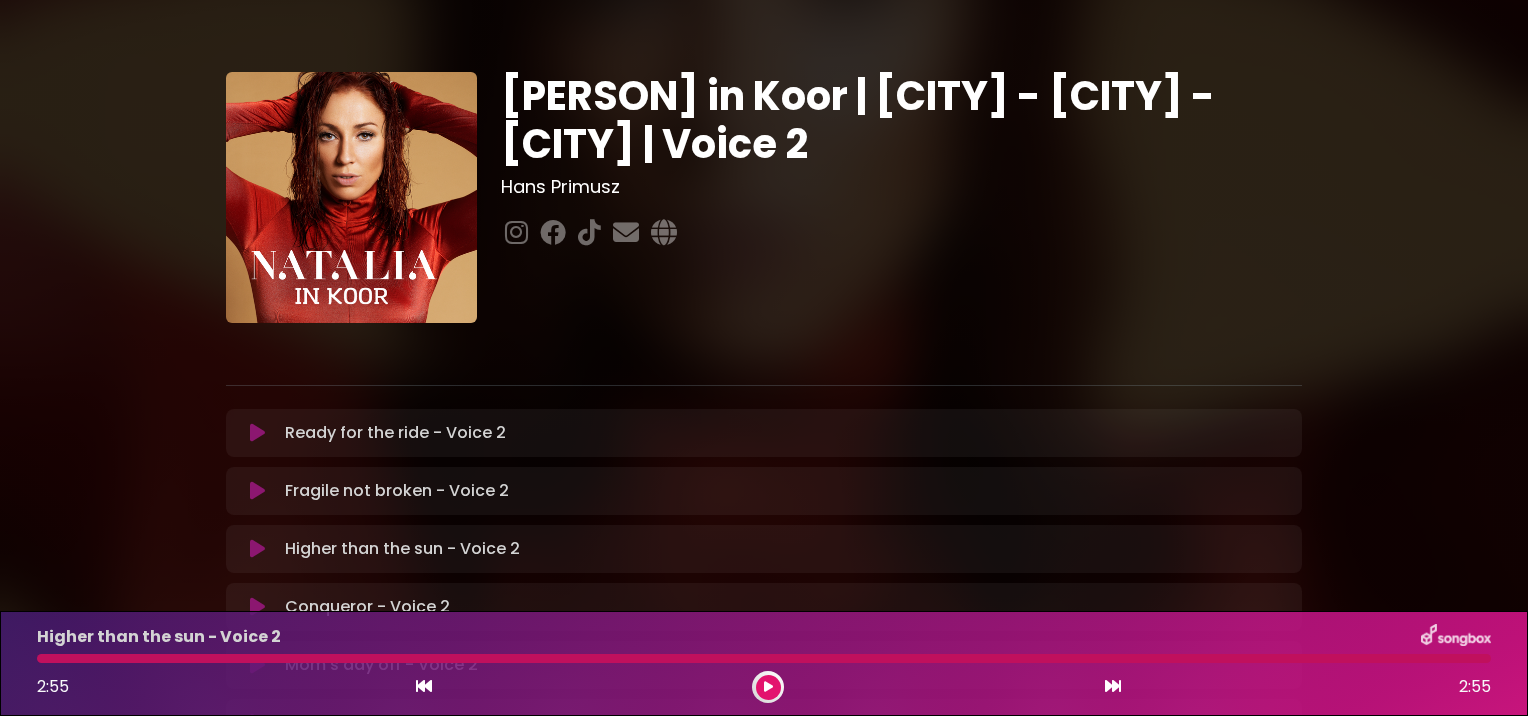 click at bounding box center [257, 491] 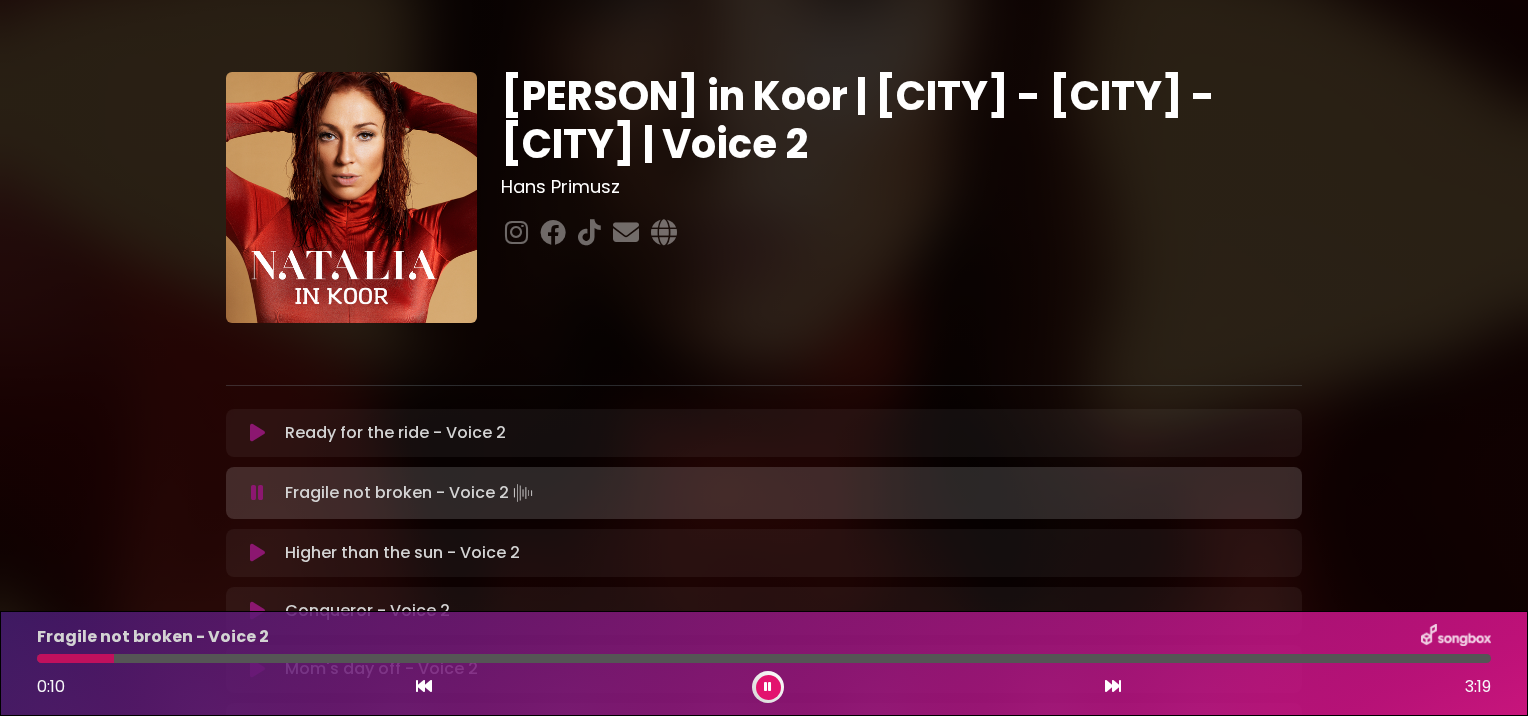 click at bounding box center (768, 687) 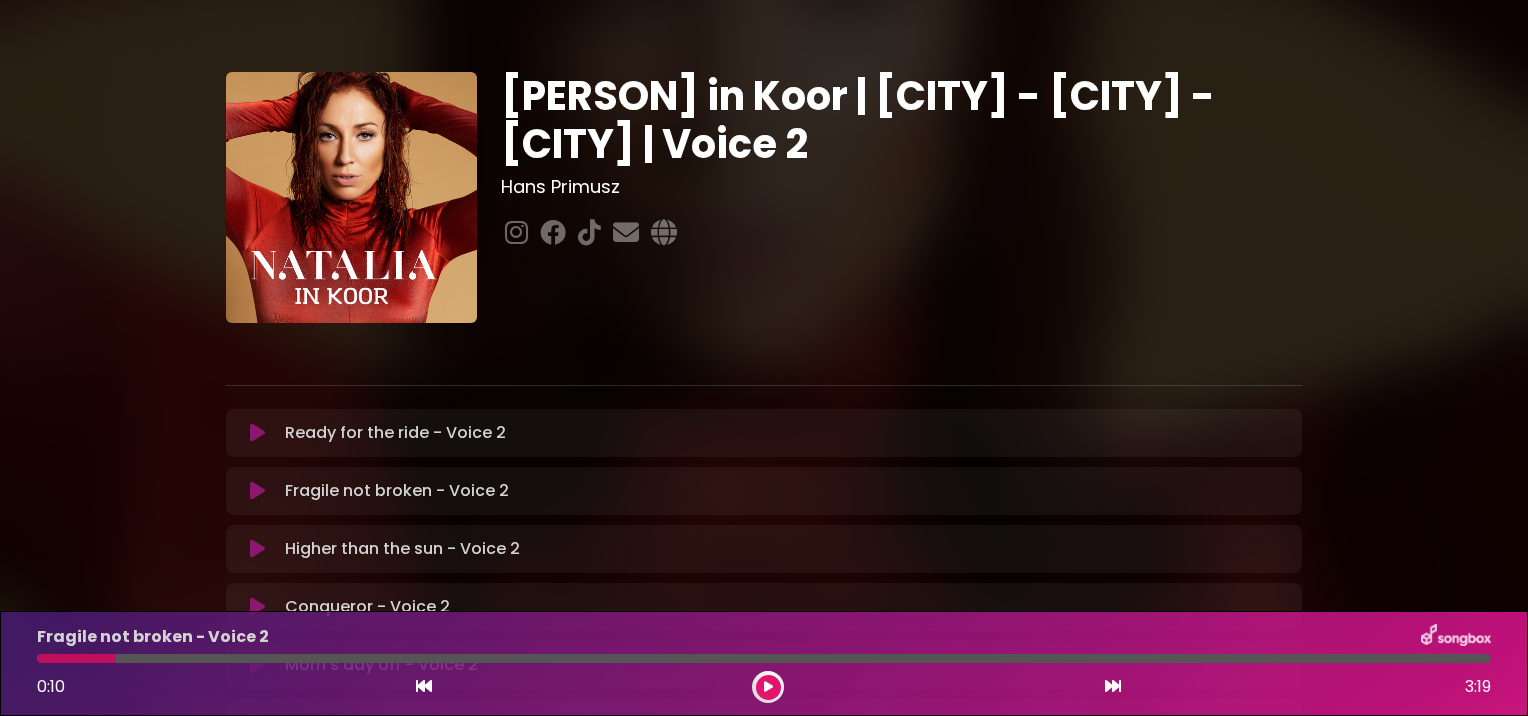 click at bounding box center (257, 491) 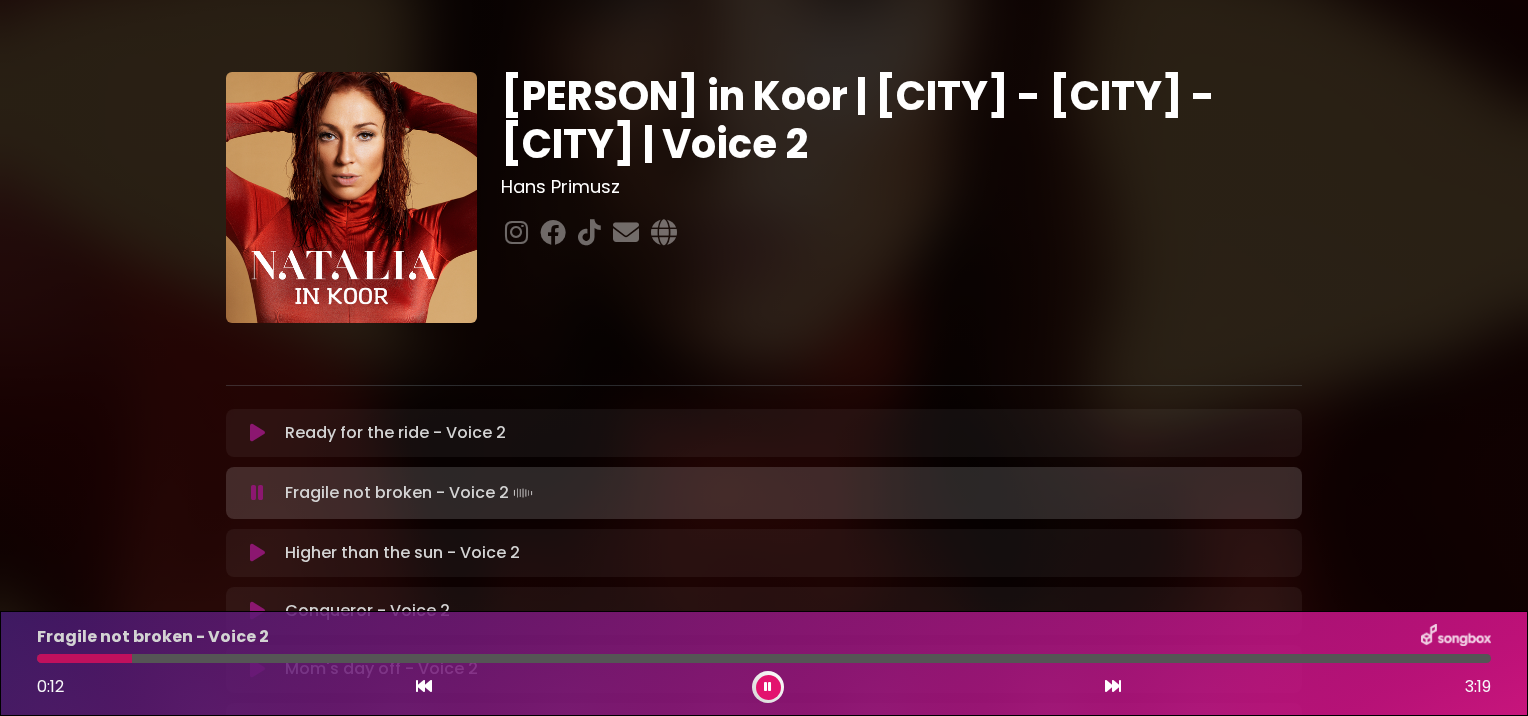 click at bounding box center (257, 433) 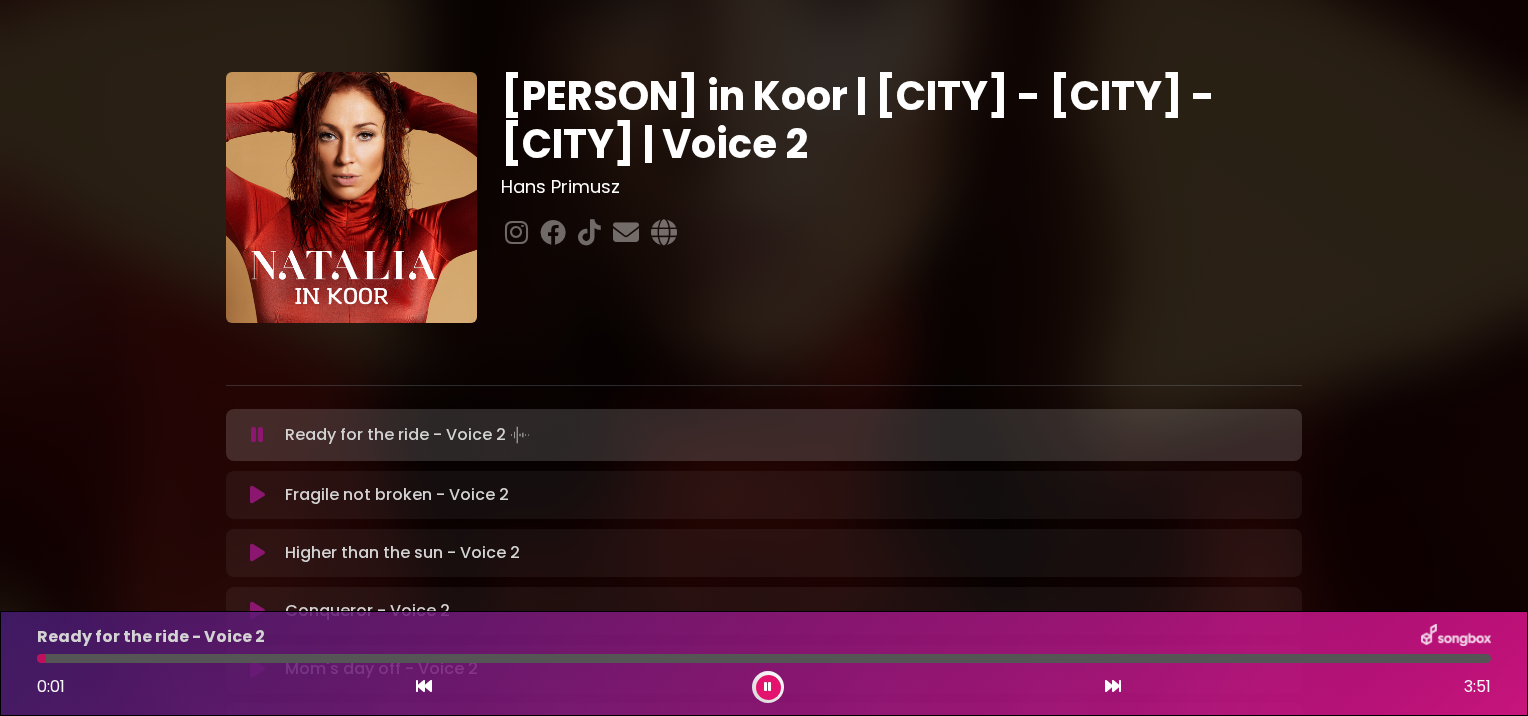 click at bounding box center (257, 495) 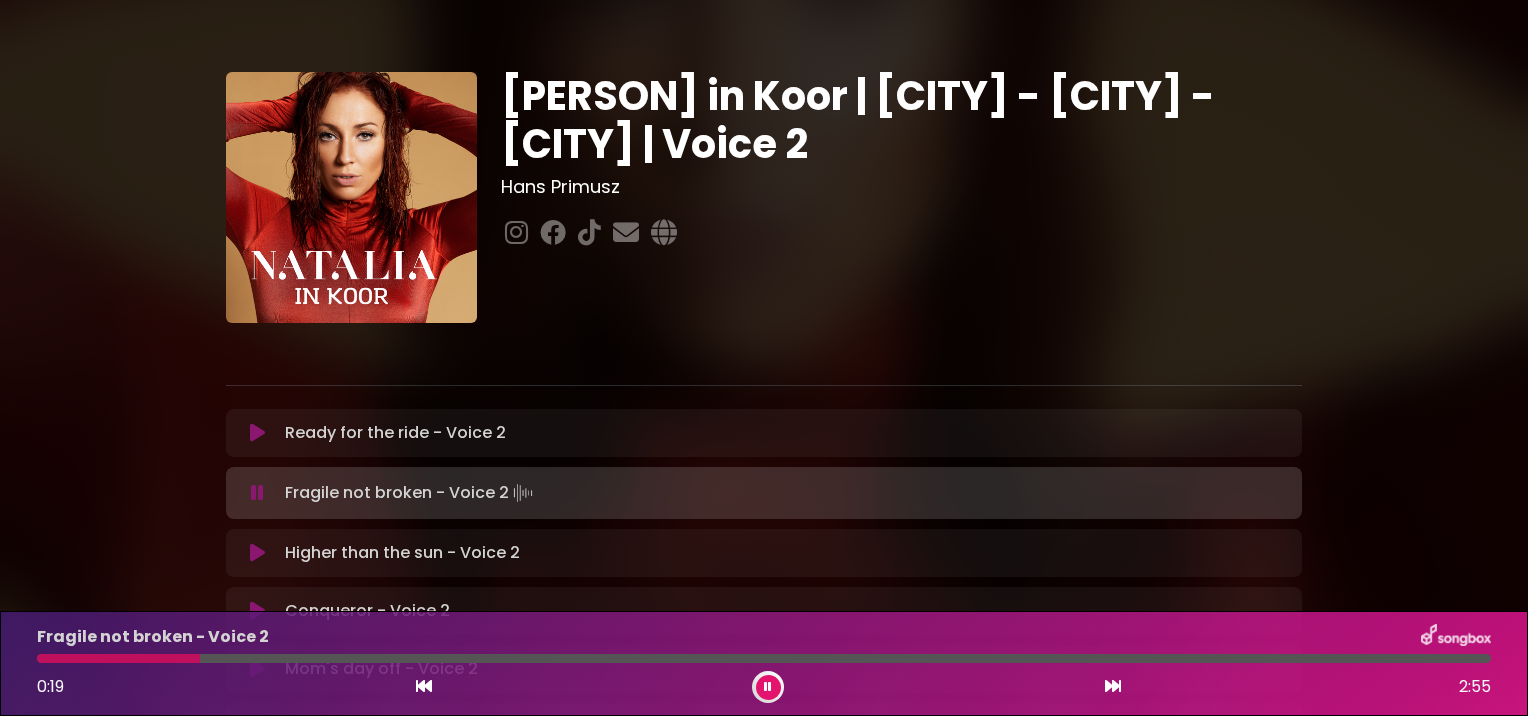 drag, startPoint x: 646, startPoint y: 659, endPoint x: 200, endPoint y: 674, distance: 446.25217 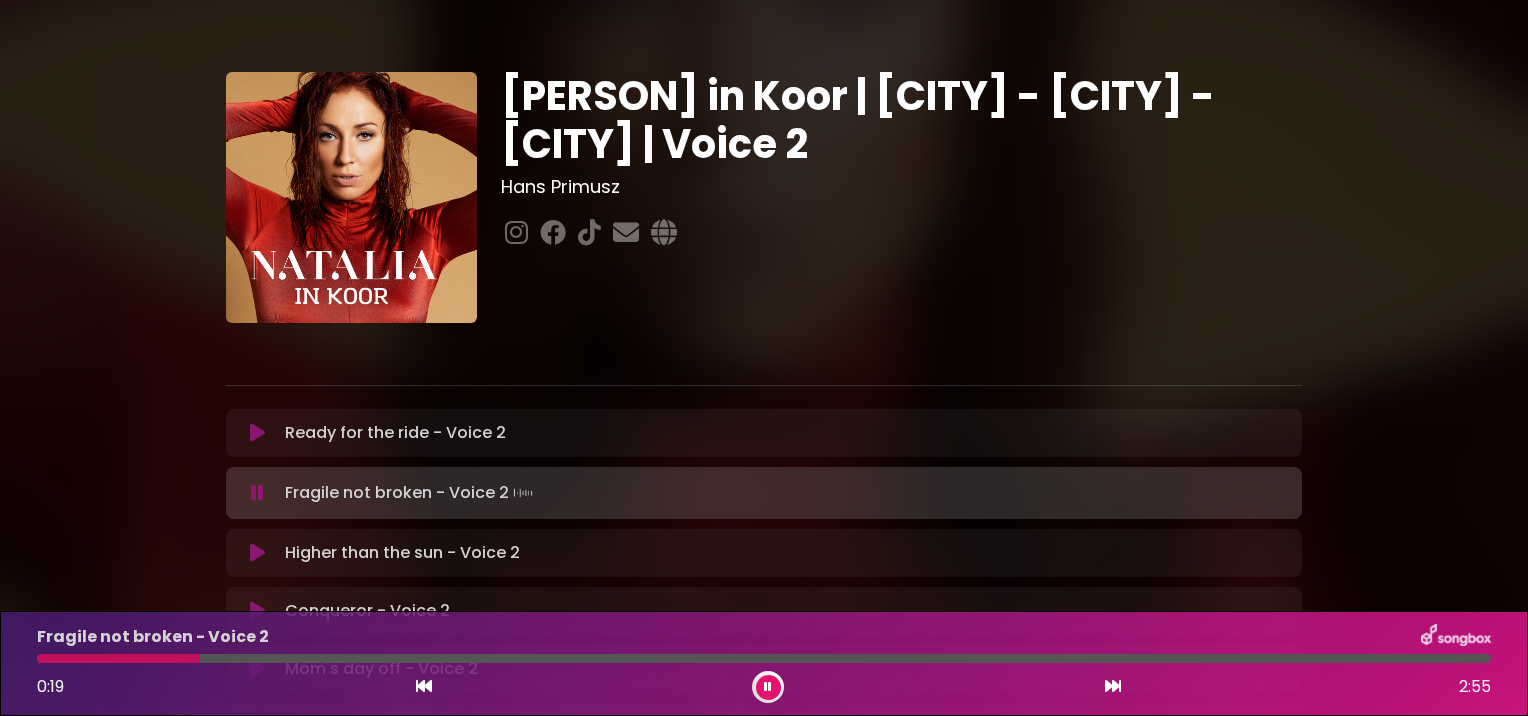 click on "Uncaught (in promise) AbortError: The play() request was interrupted by a call to pause()." at bounding box center [764, 663] 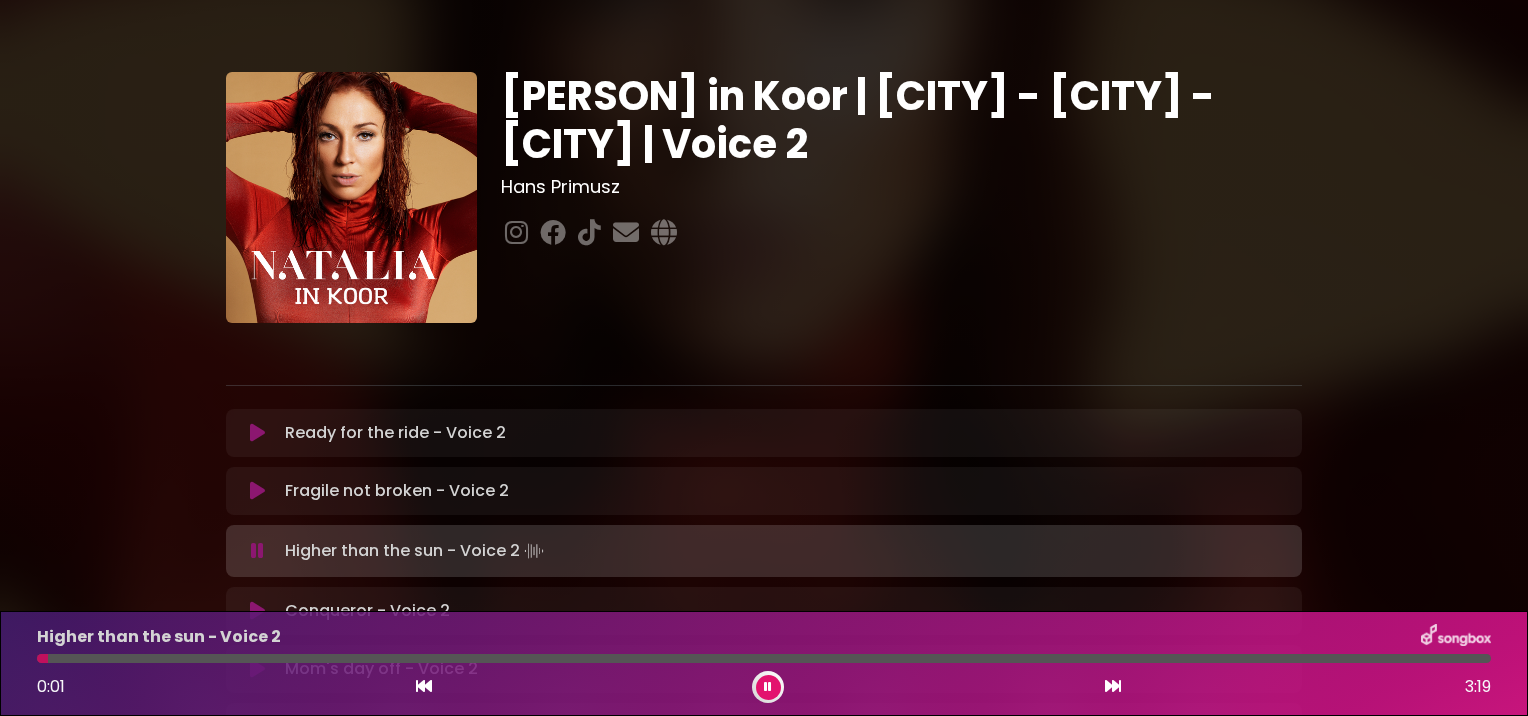 click at bounding box center [257, 491] 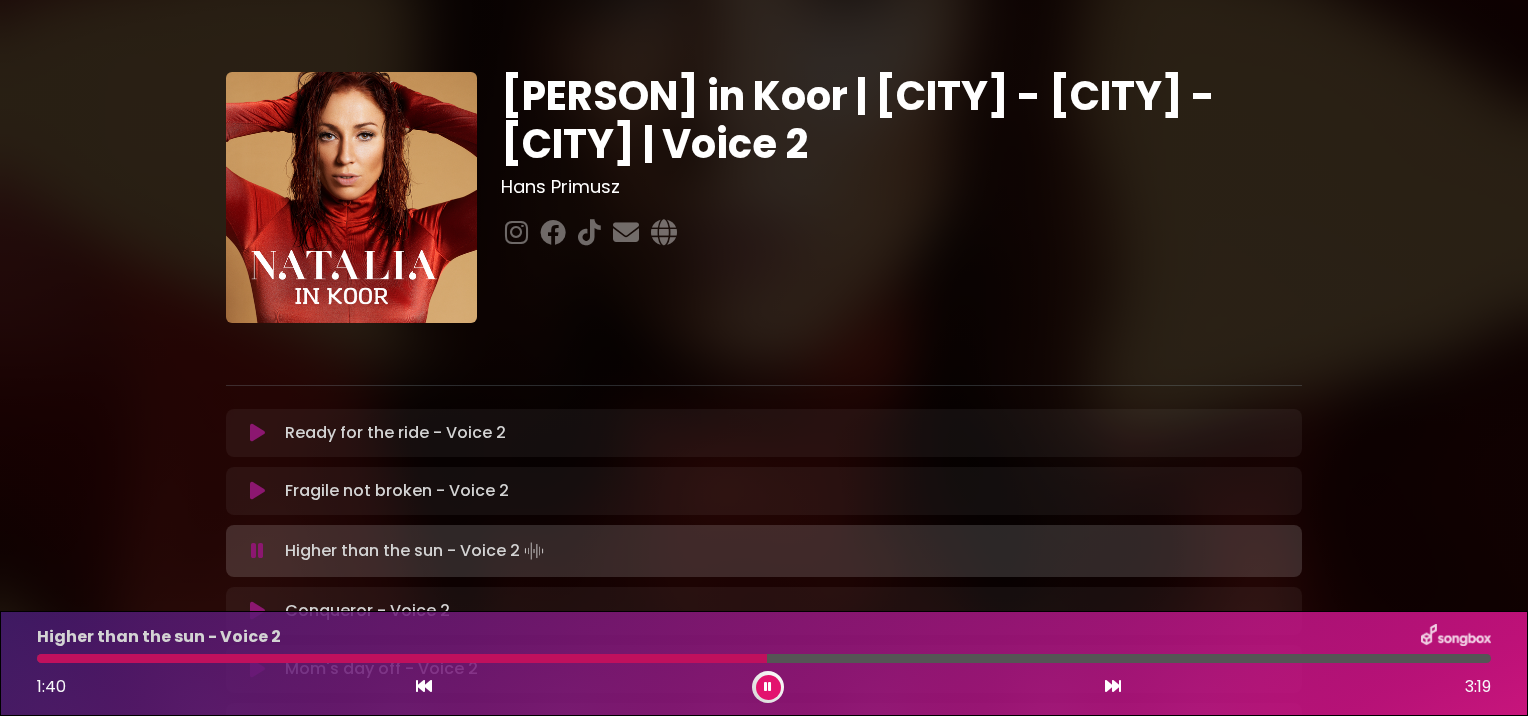 click at bounding box center [768, 687] 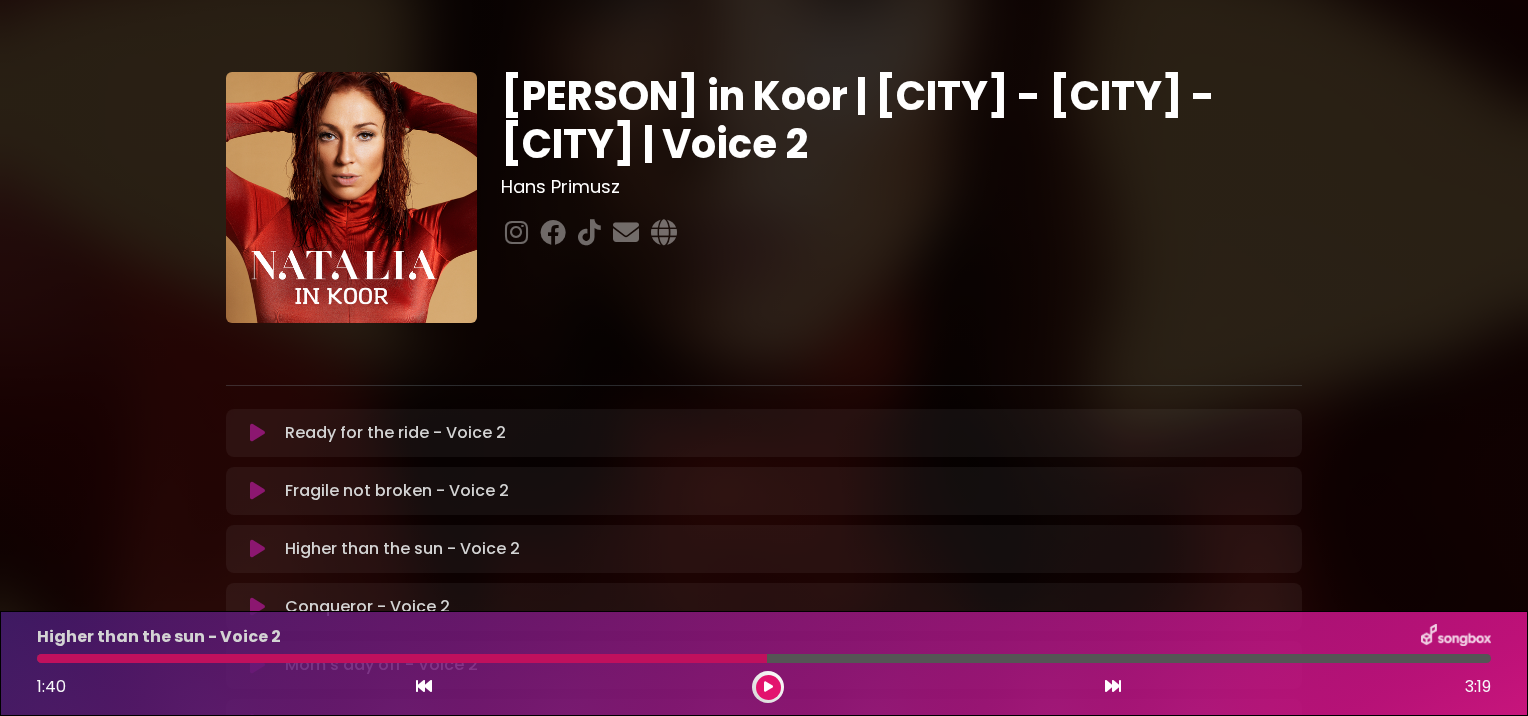 click at bounding box center [257, 549] 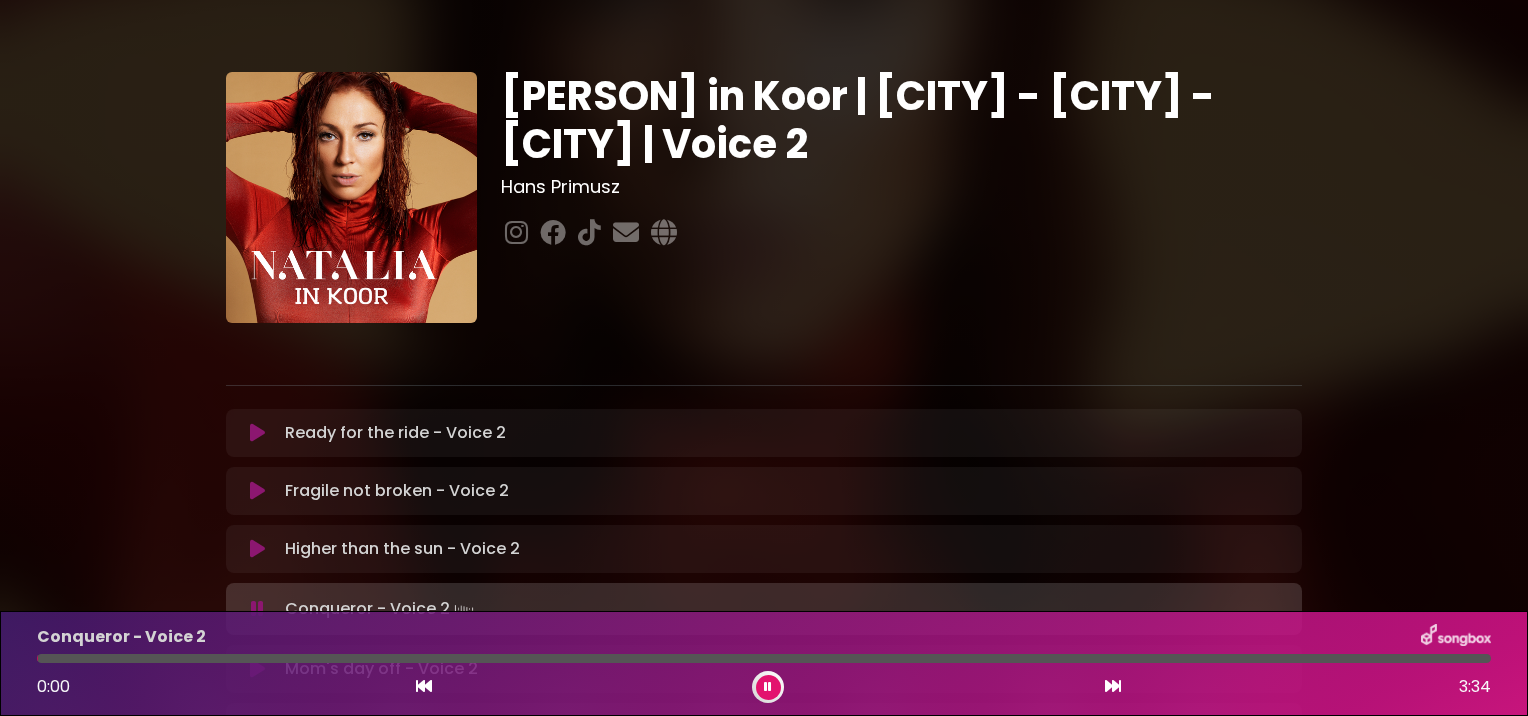 click at bounding box center (257, 549) 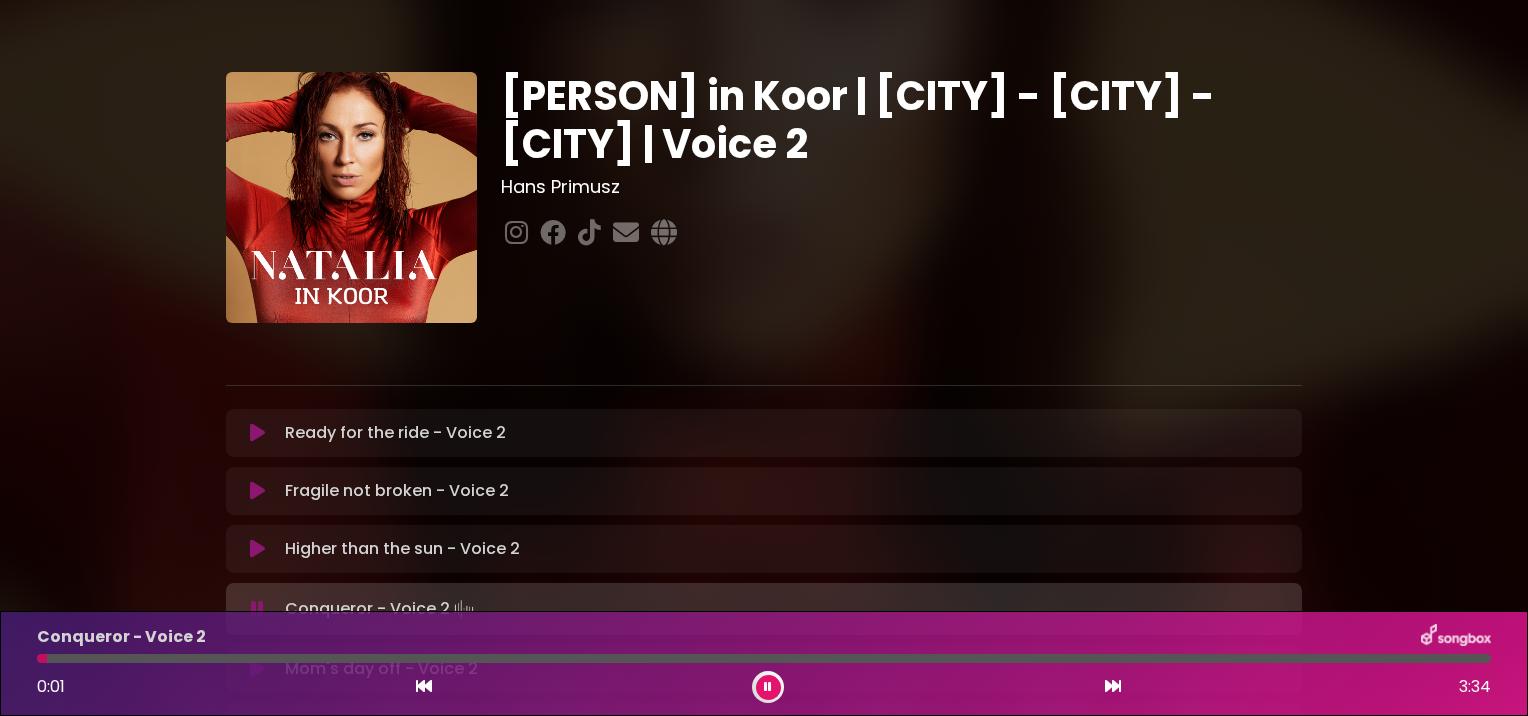 click at bounding box center [257, 549] 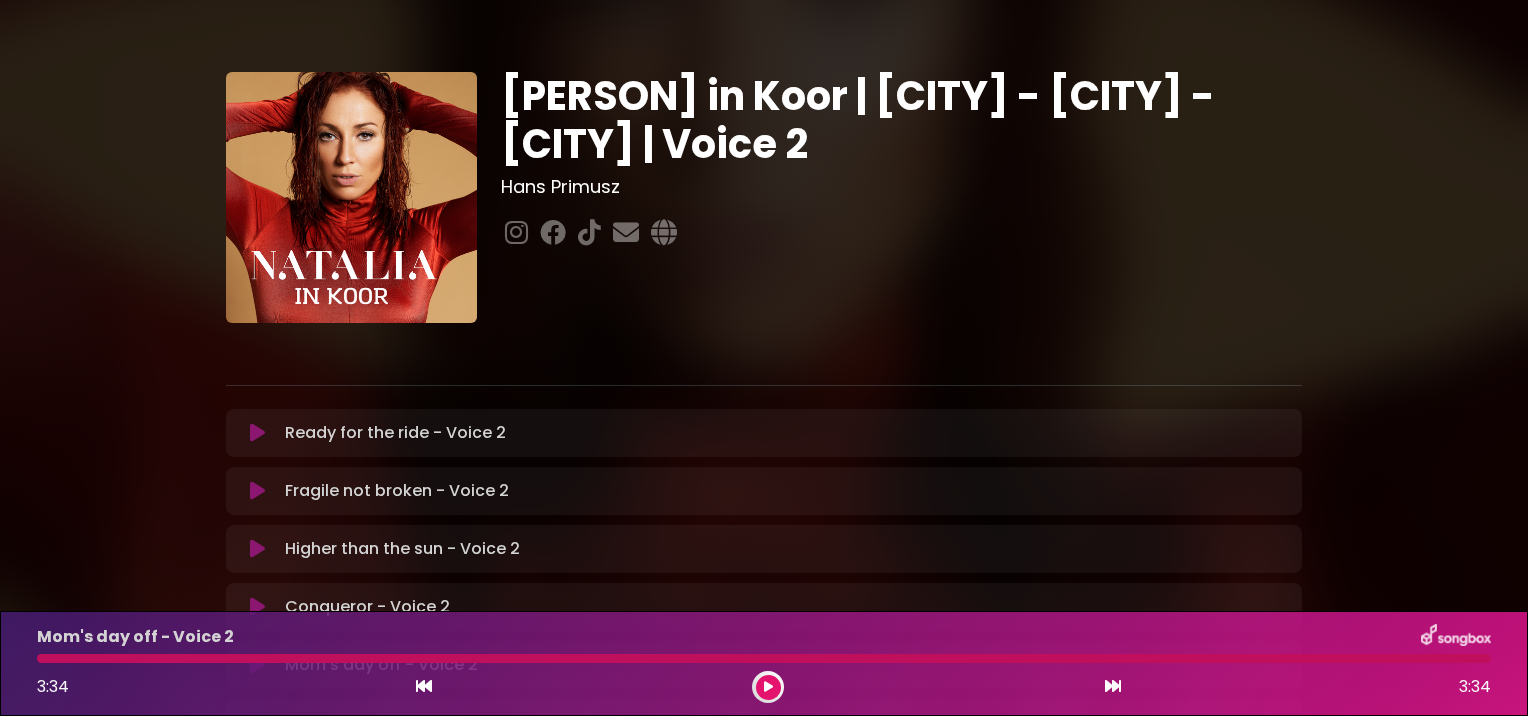 click at bounding box center (257, 607) 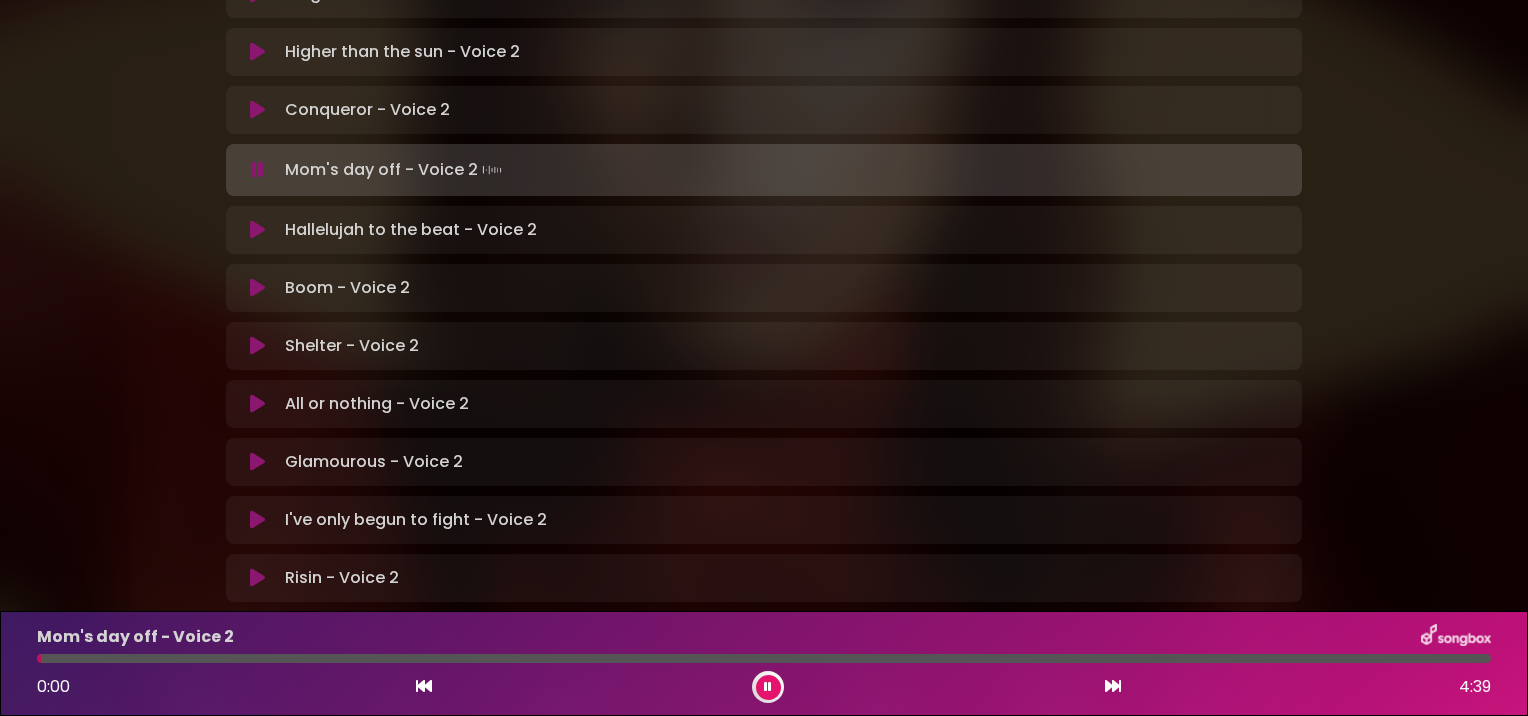 scroll, scrollTop: 614, scrollLeft: 0, axis: vertical 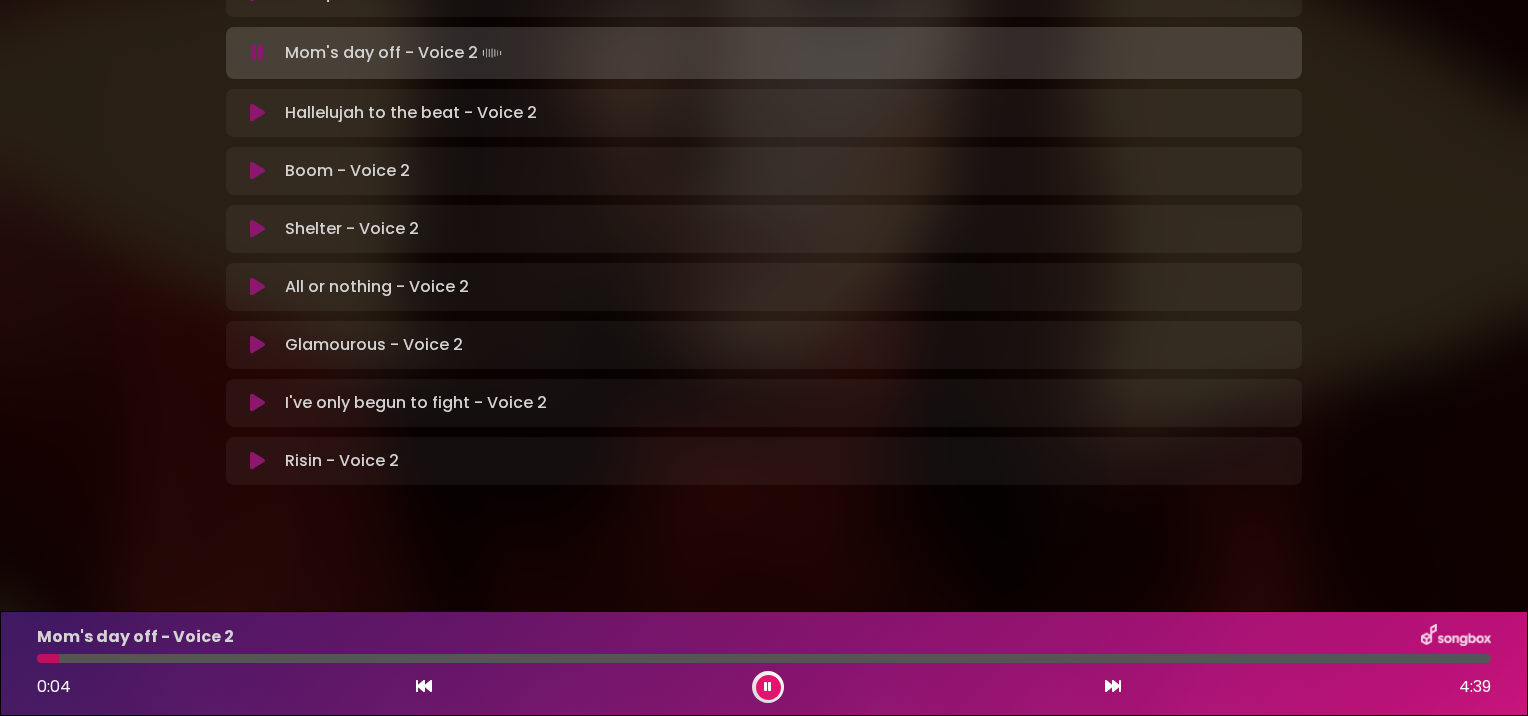 click at bounding box center (768, 687) 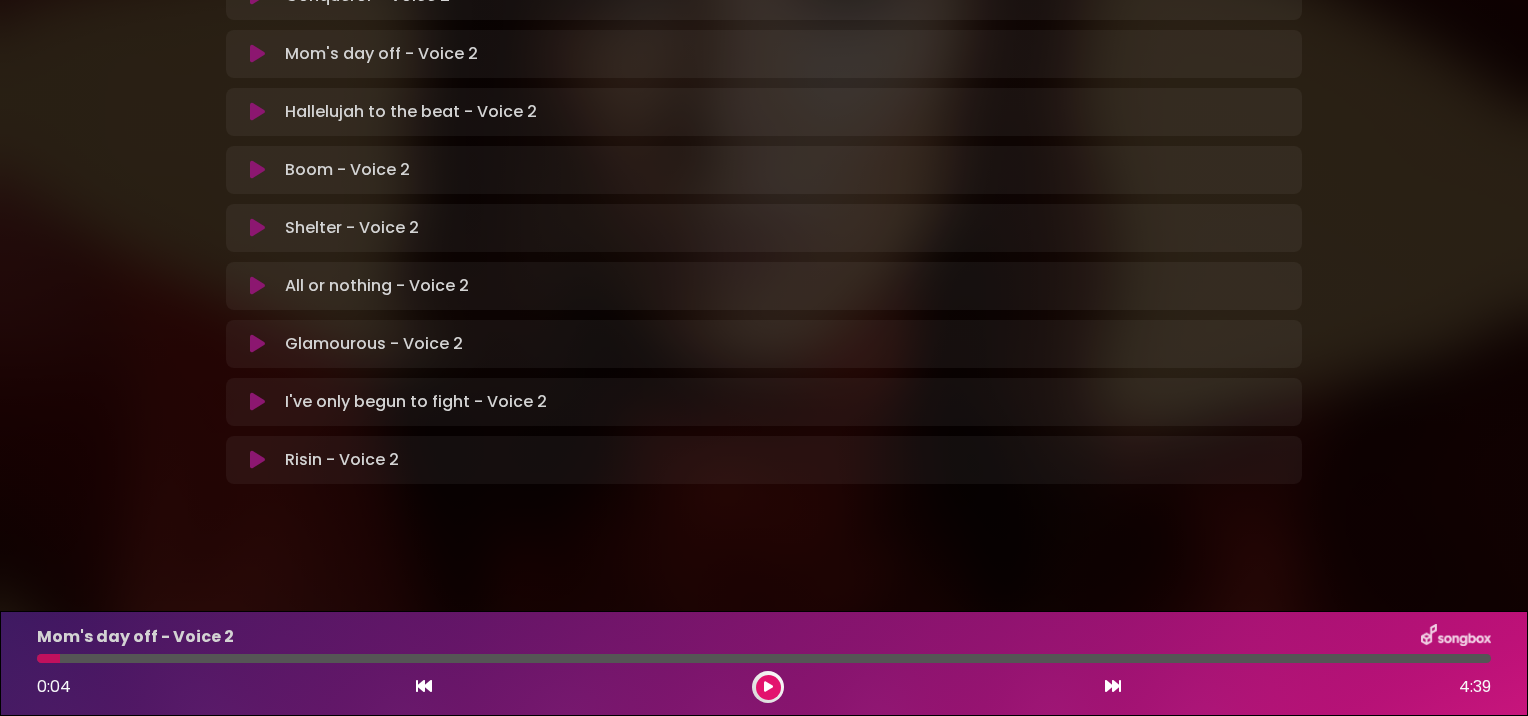 scroll, scrollTop: 610, scrollLeft: 0, axis: vertical 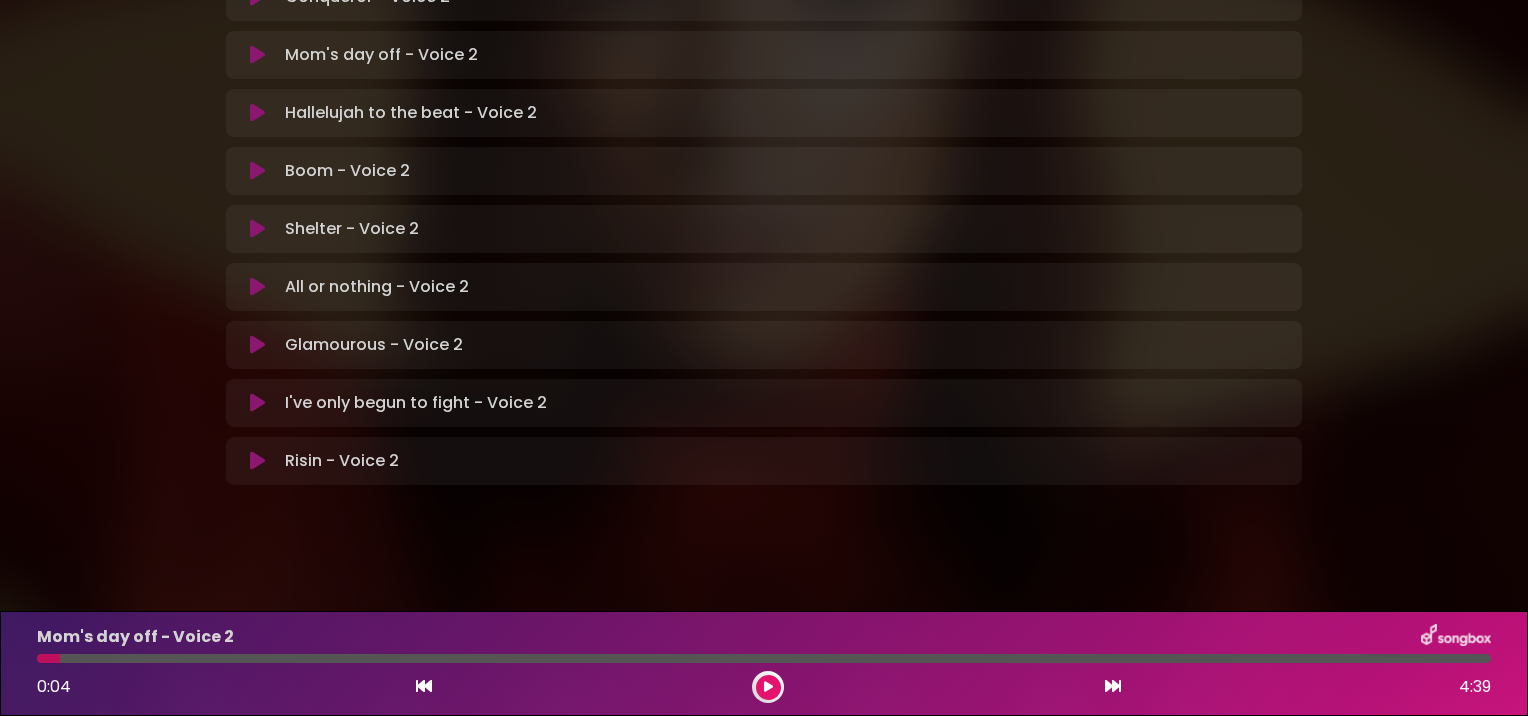 click at bounding box center [768, 687] 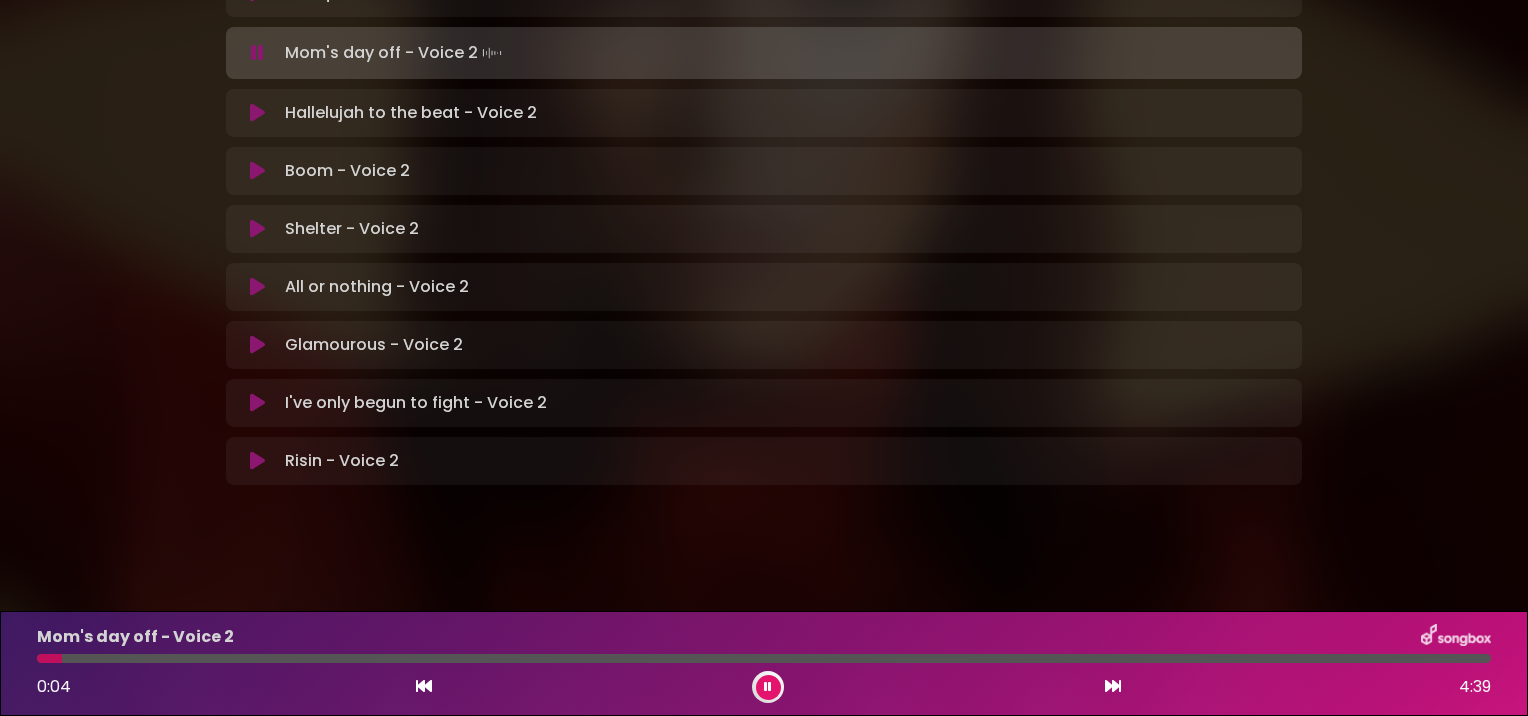 click at bounding box center (768, 687) 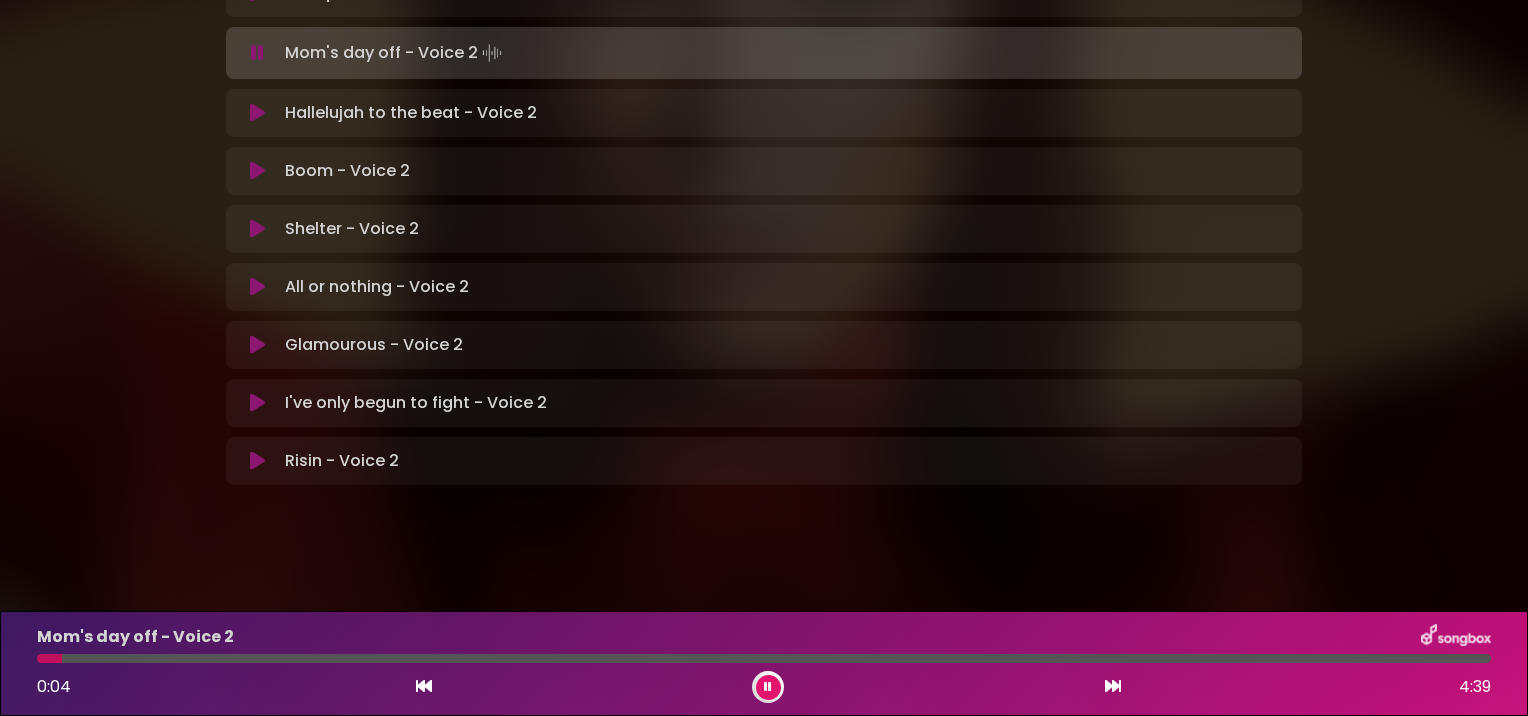 scroll, scrollTop: 610, scrollLeft: 0, axis: vertical 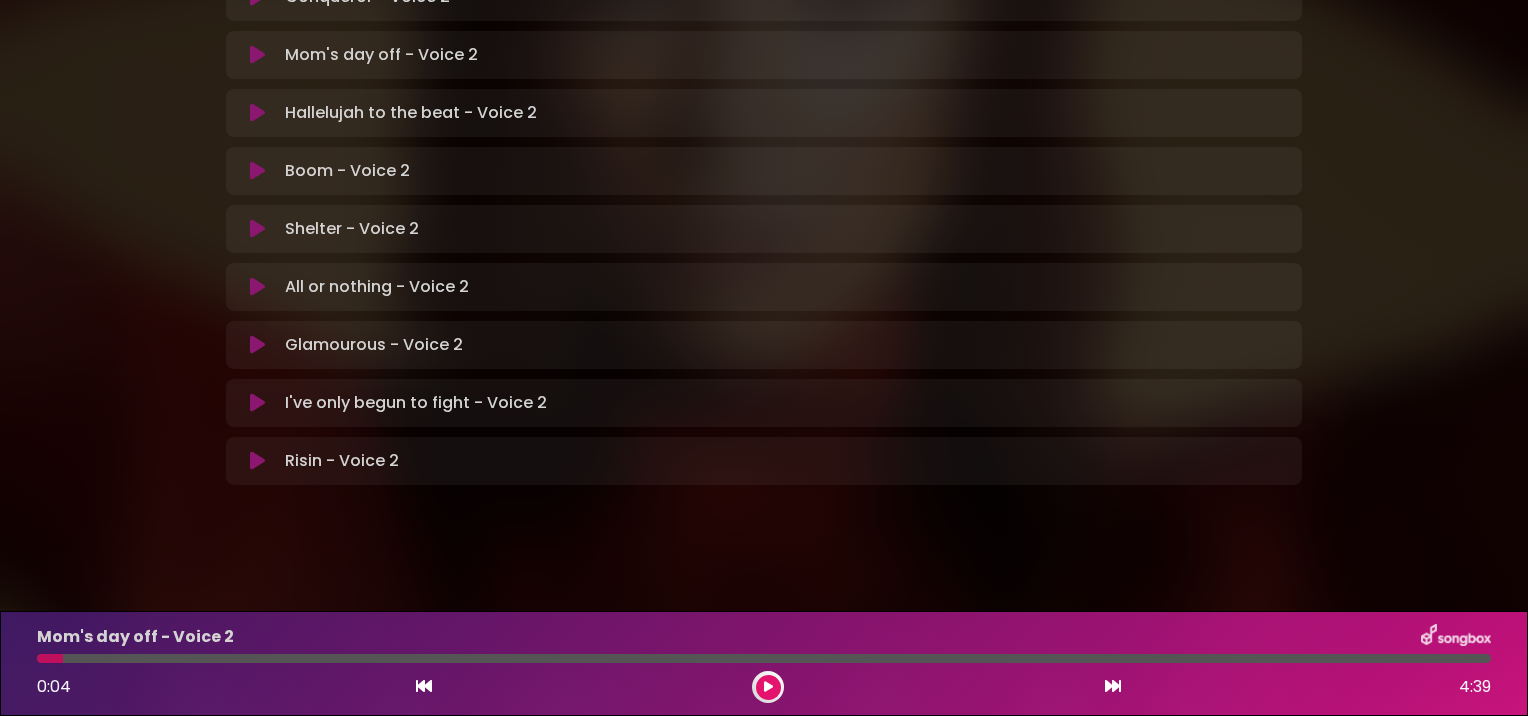 click at bounding box center (424, 686) 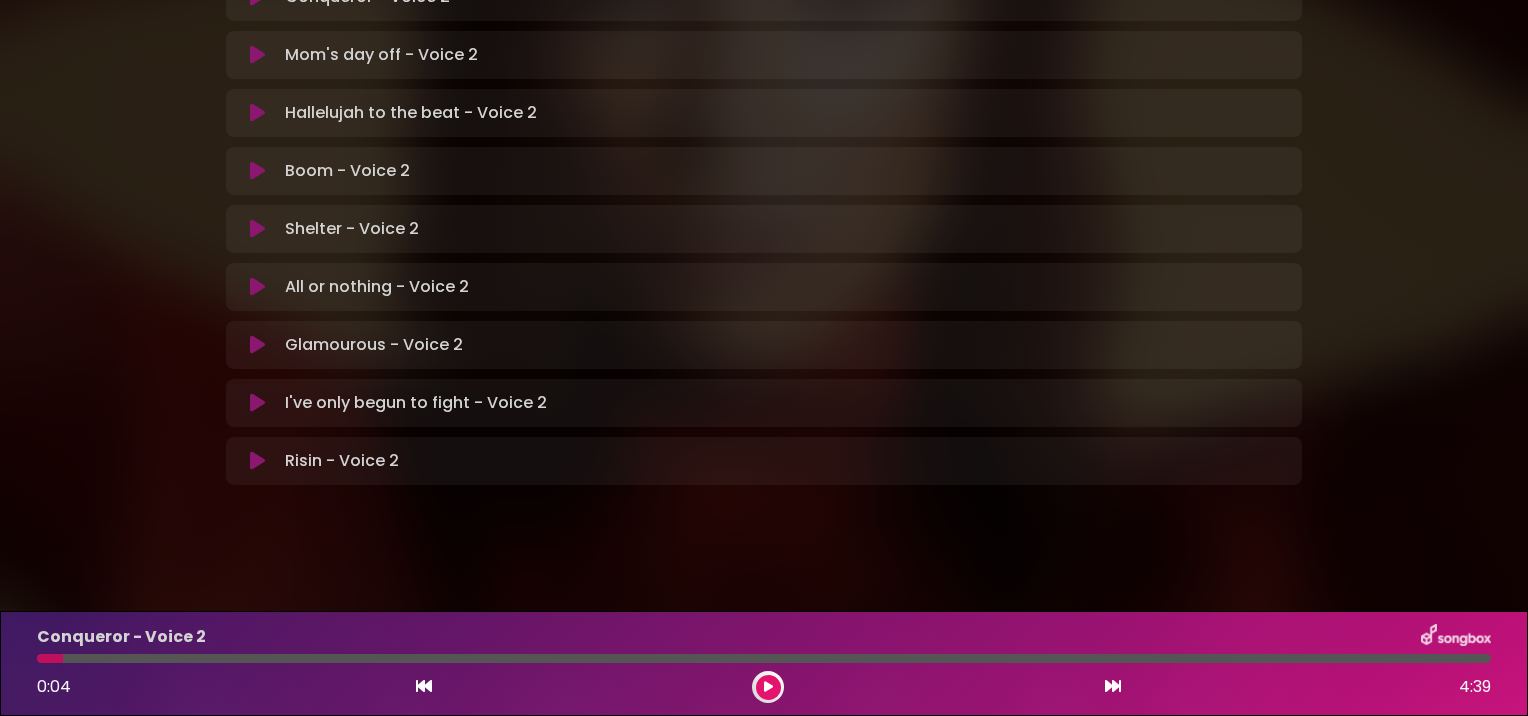 click at bounding box center [424, 686] 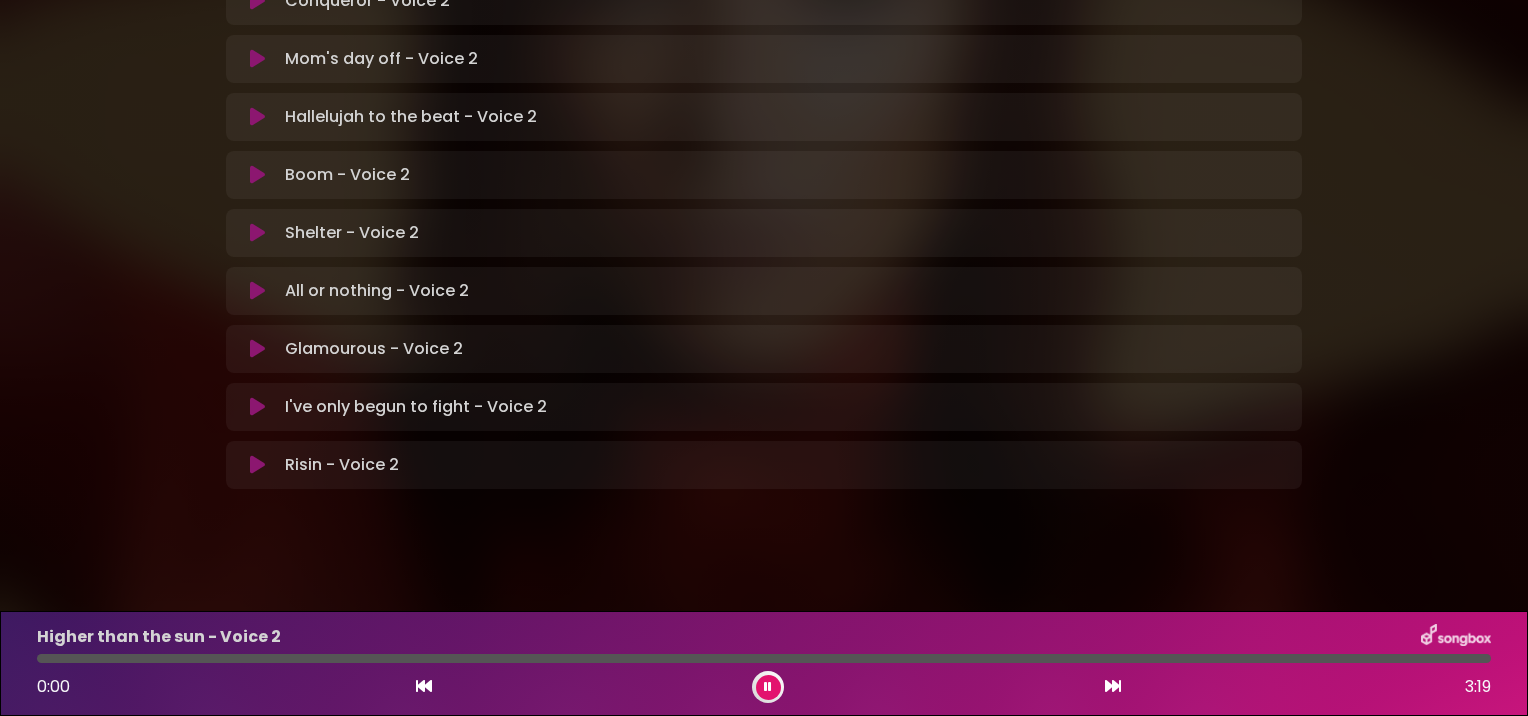 scroll, scrollTop: 614, scrollLeft: 0, axis: vertical 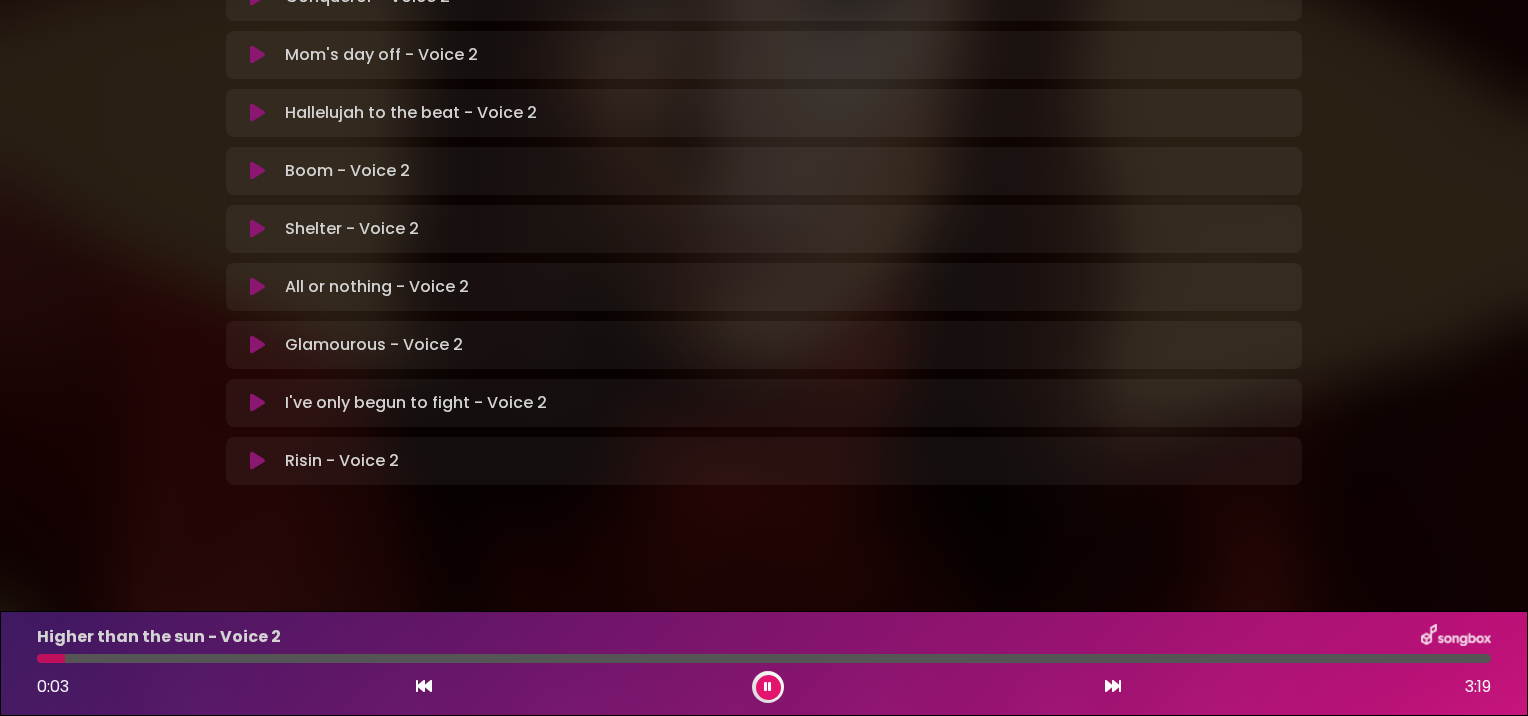 click at bounding box center [257, 55] 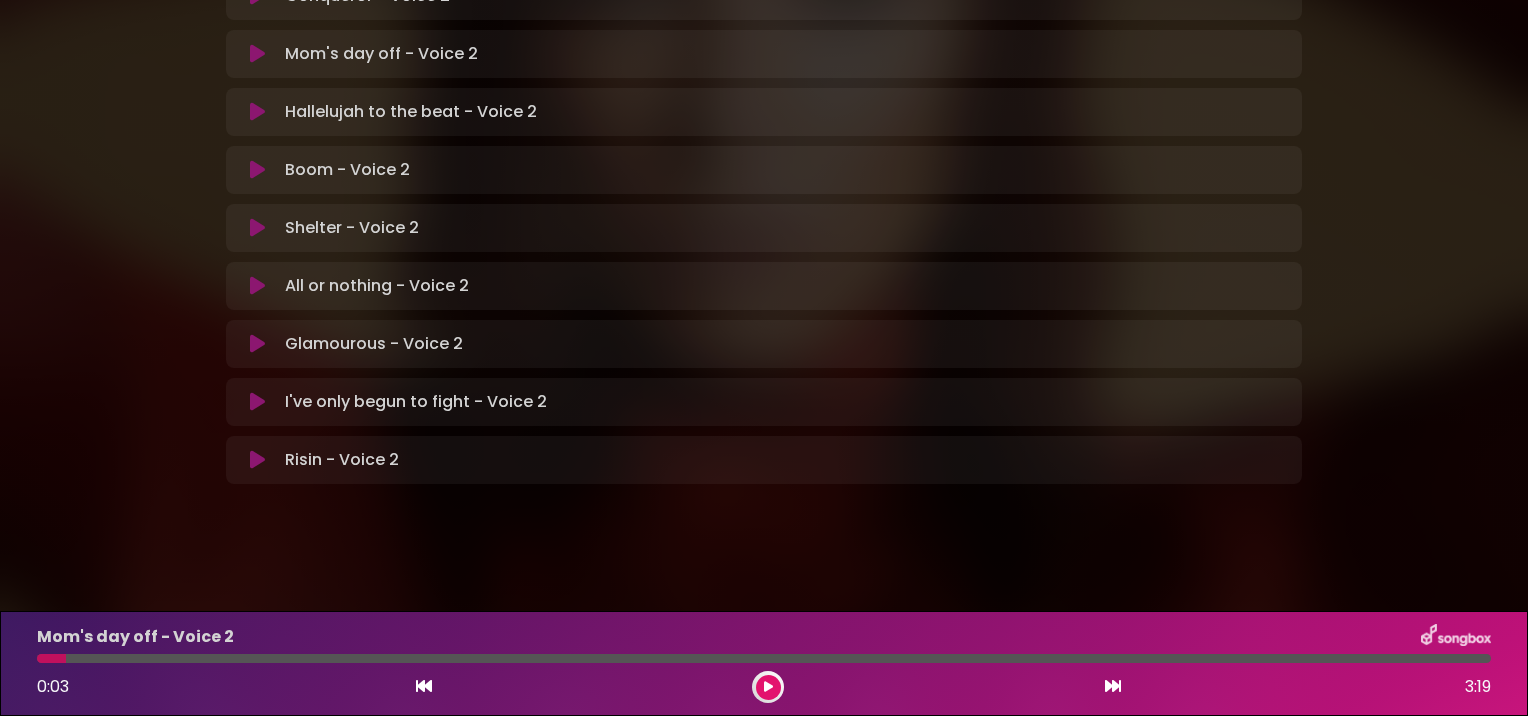 scroll, scrollTop: 610, scrollLeft: 0, axis: vertical 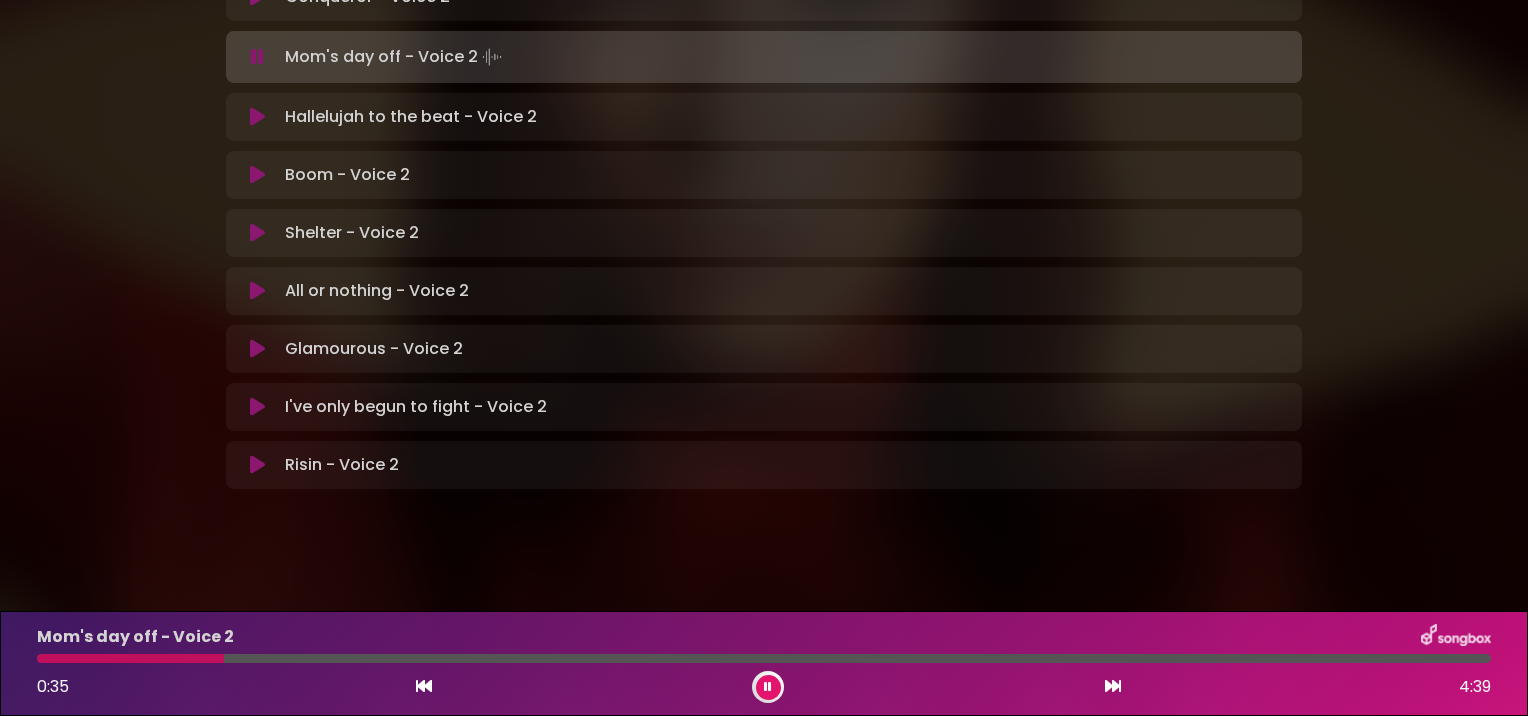 type 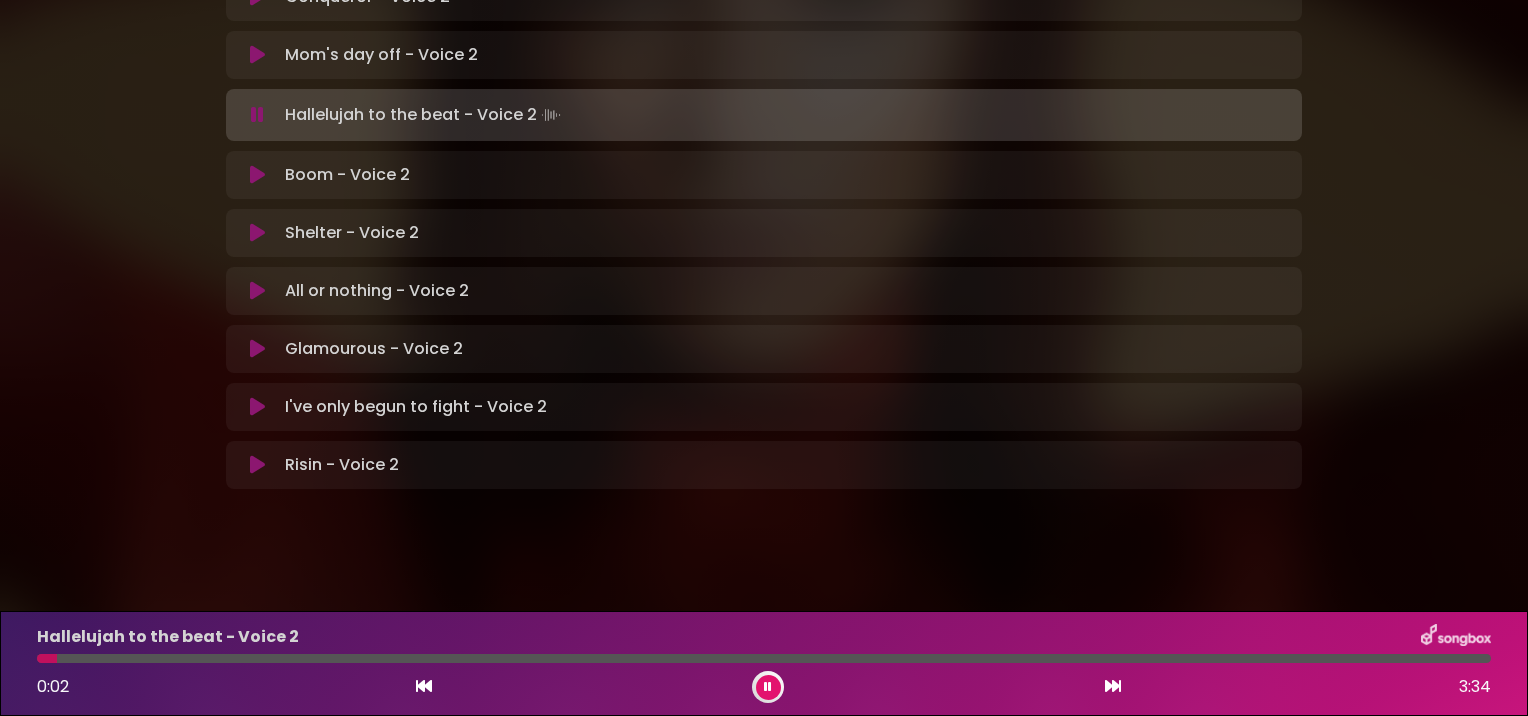 click at bounding box center [257, 55] 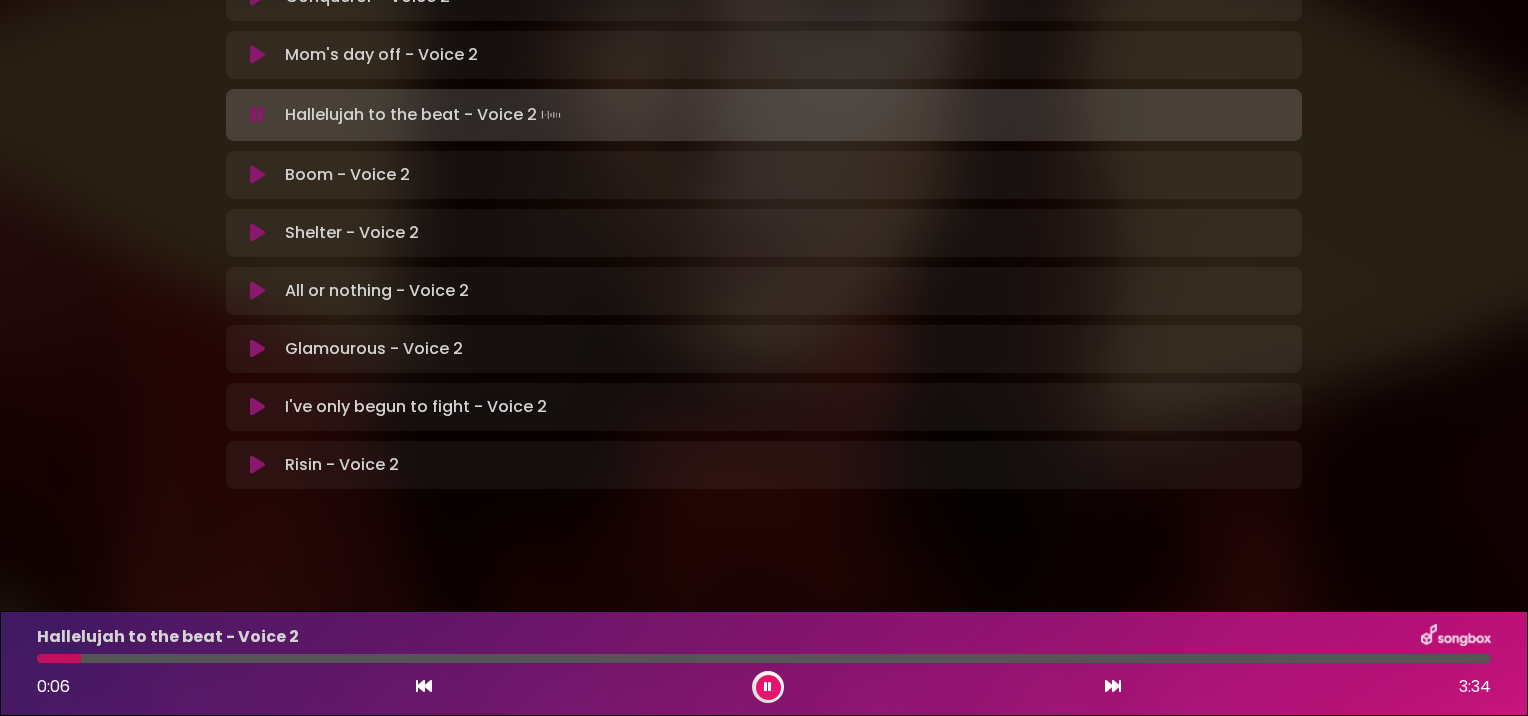 click at bounding box center (768, 687) 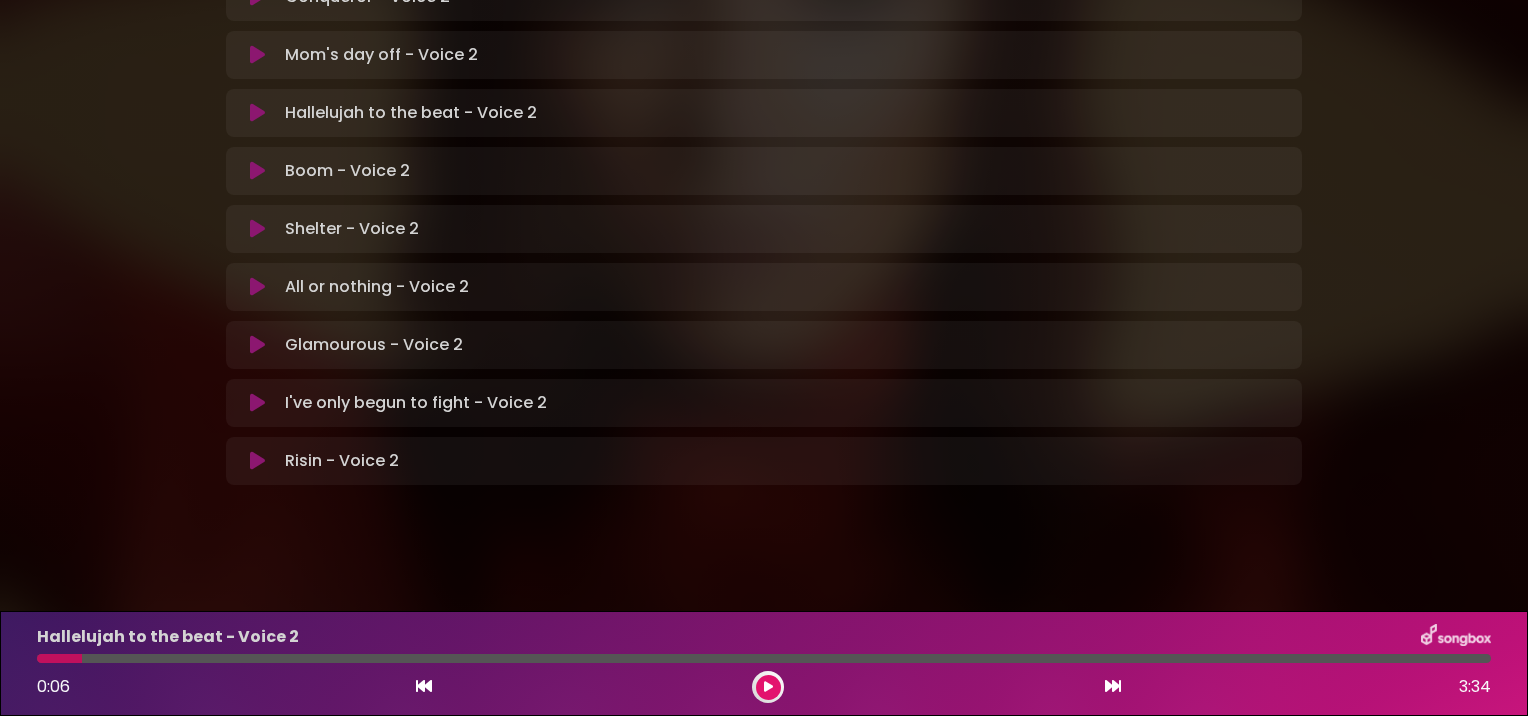 click at bounding box center [257, 55] 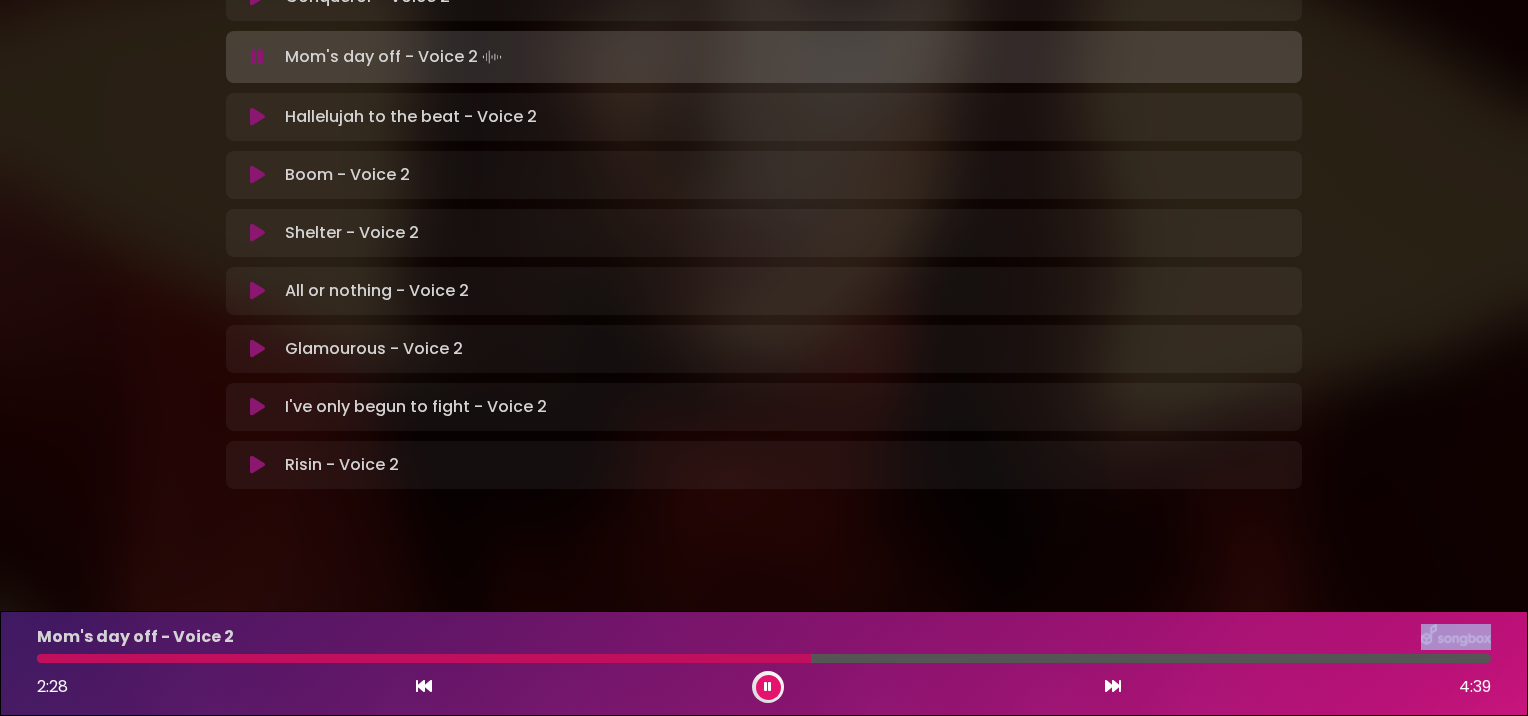 drag, startPoint x: 50, startPoint y: 661, endPoint x: 819, endPoint y: 648, distance: 769.10986 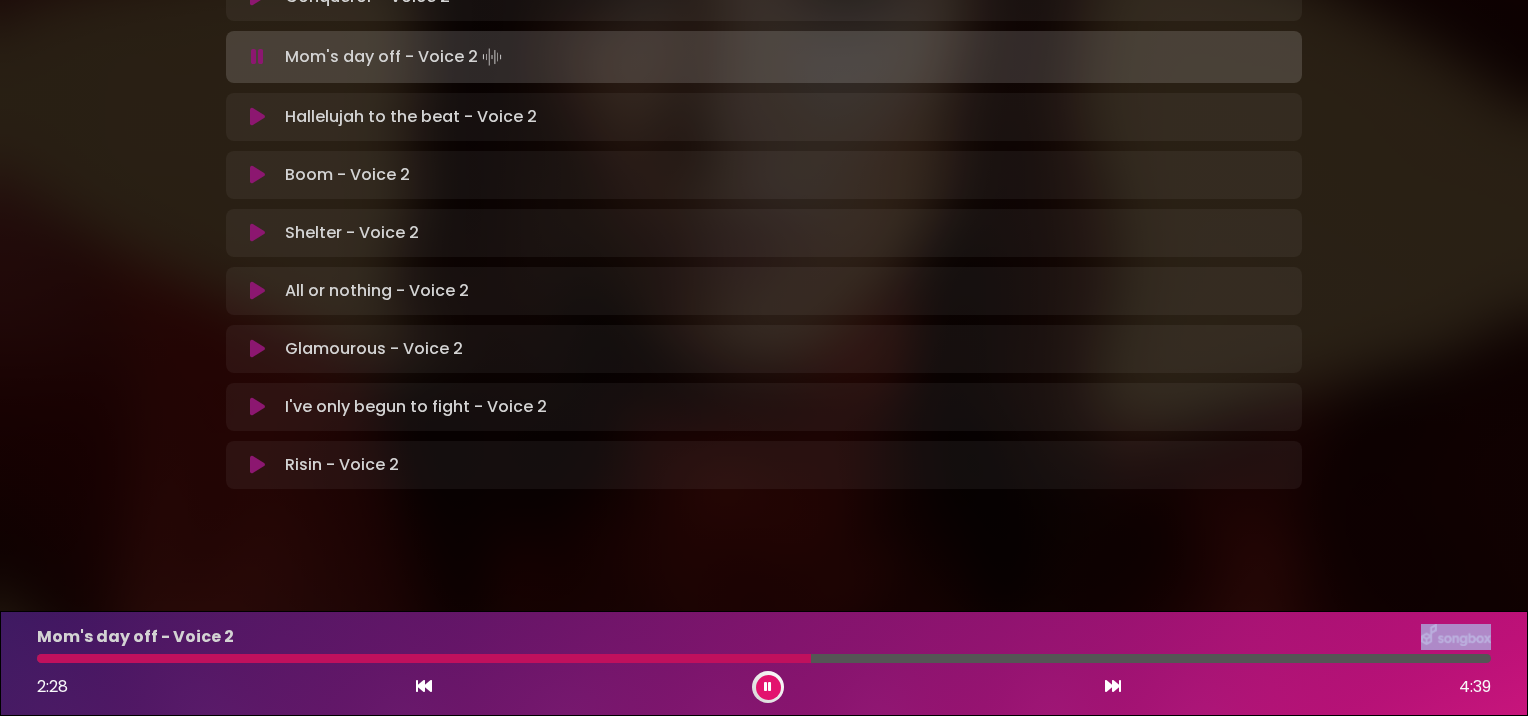 click on "Mom's day off - Voice 2
[TIME]
[TIME]" at bounding box center [764, 663] 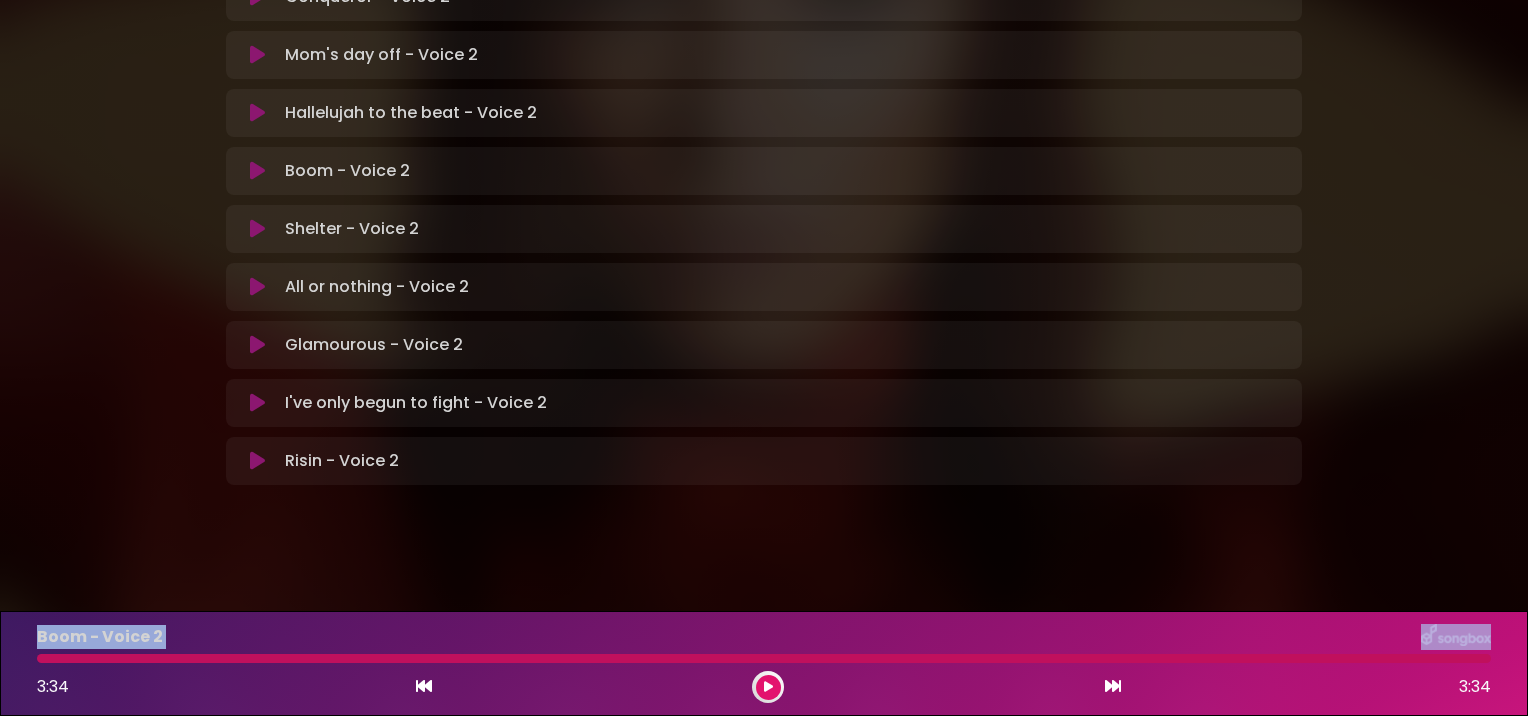 click at bounding box center (257, 113) 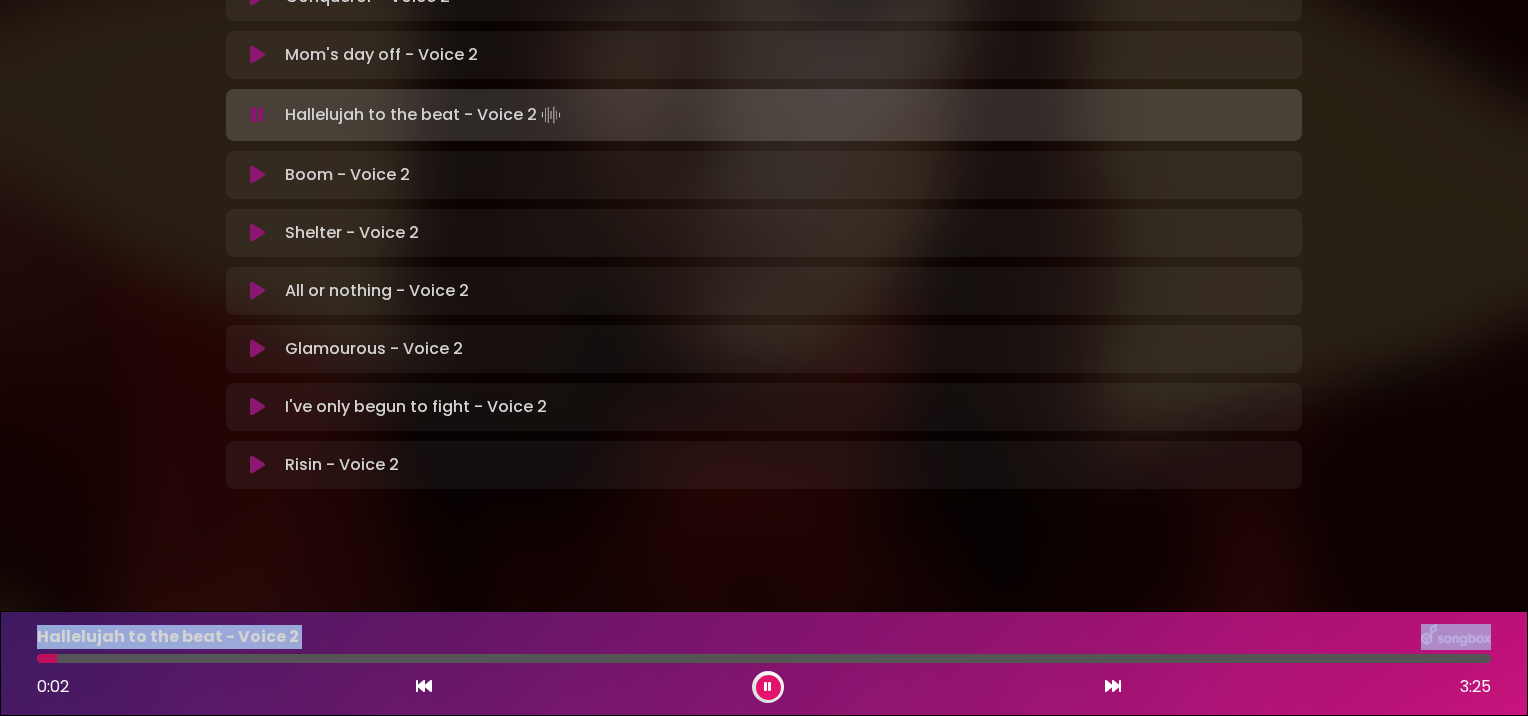 click at bounding box center (768, 687) 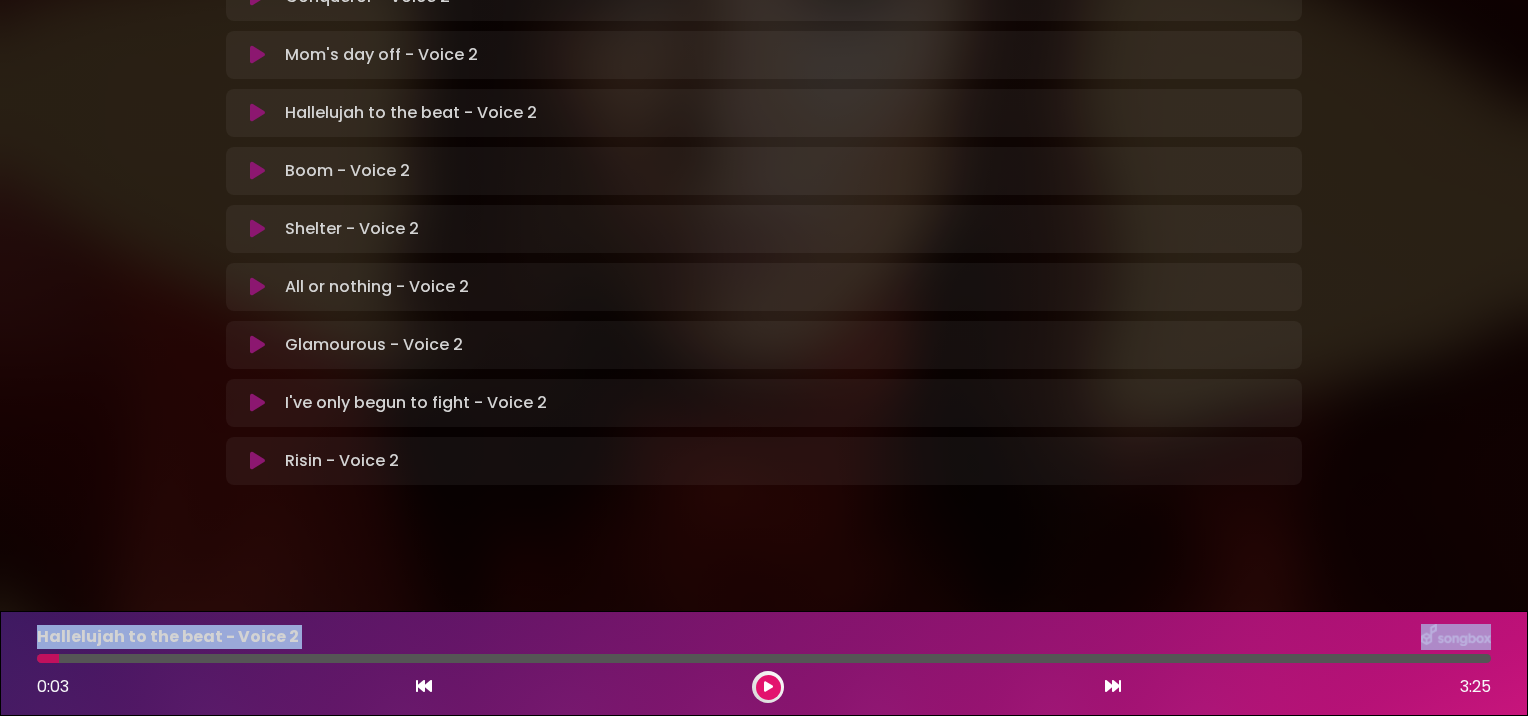 click at bounding box center (257, 113) 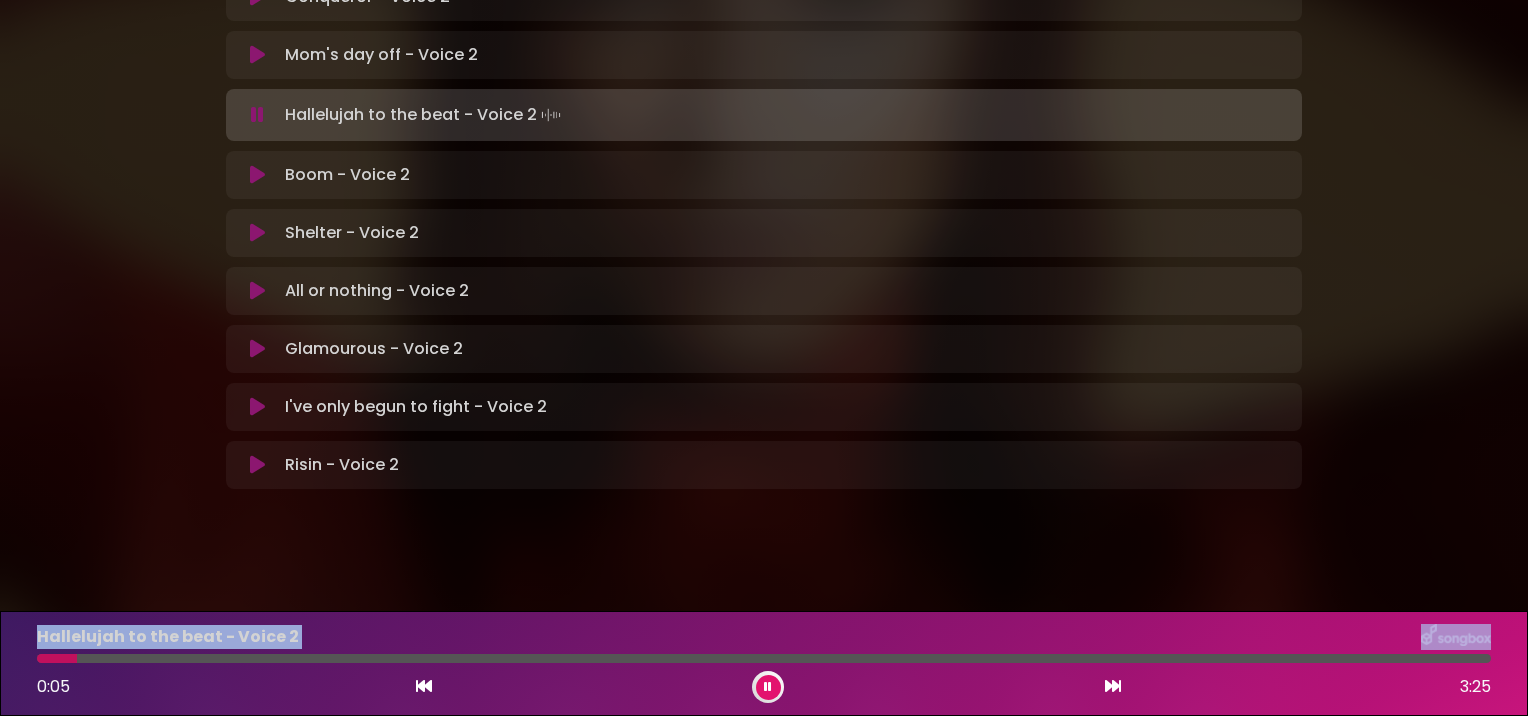 click at bounding box center (768, 687) 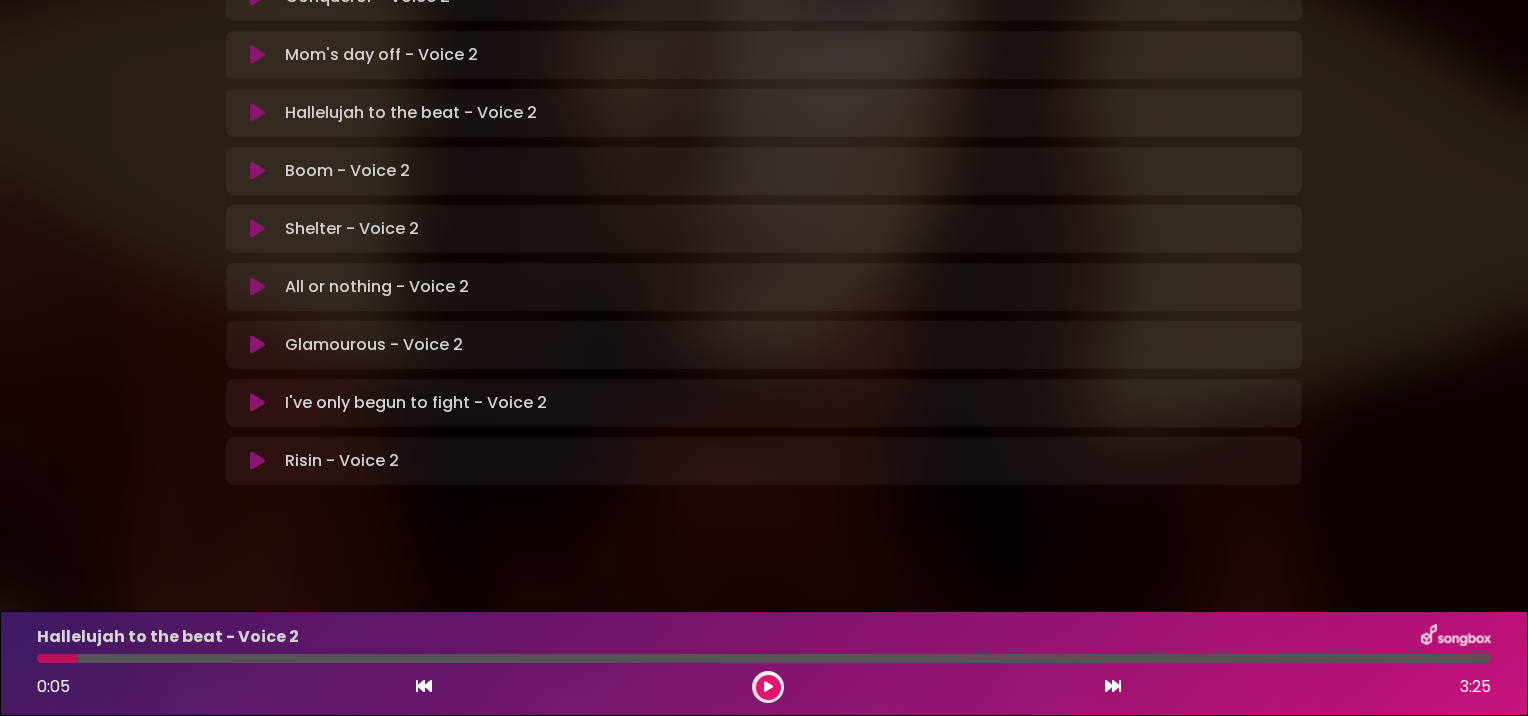 click on "[PERSON] in Koor | [CITY] - [CITY] - [CITY] | Voice 2
[PERSON]" at bounding box center (764, -34) 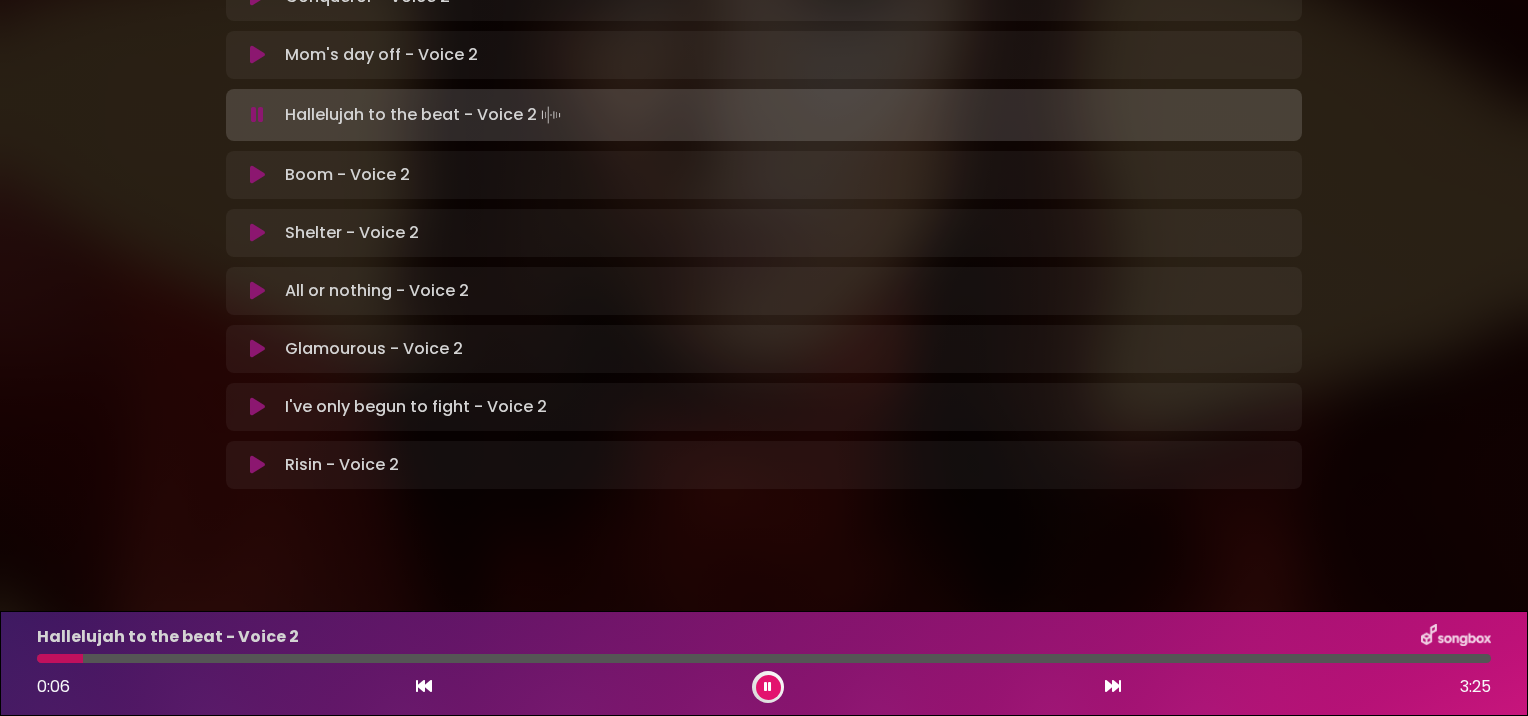 click at bounding box center [257, 115] 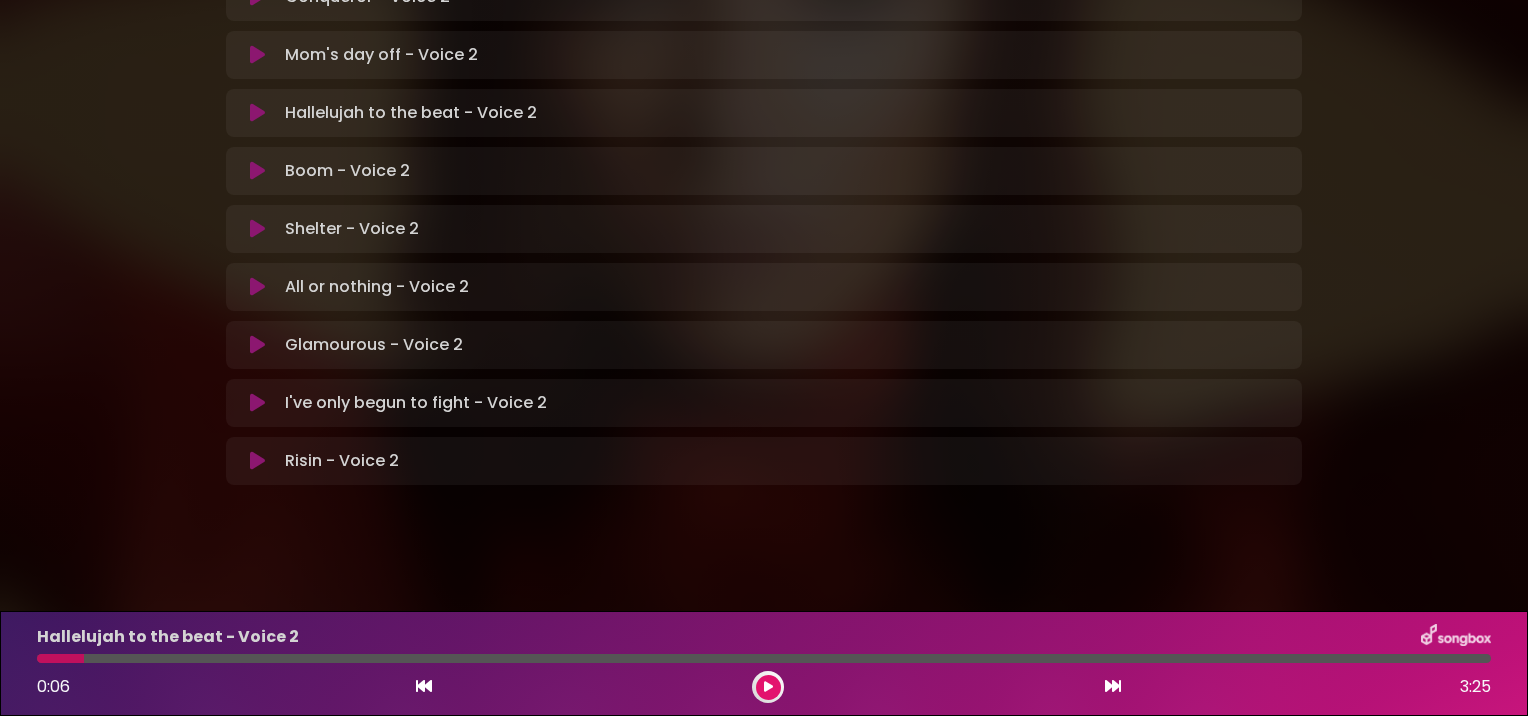 click at bounding box center (257, 113) 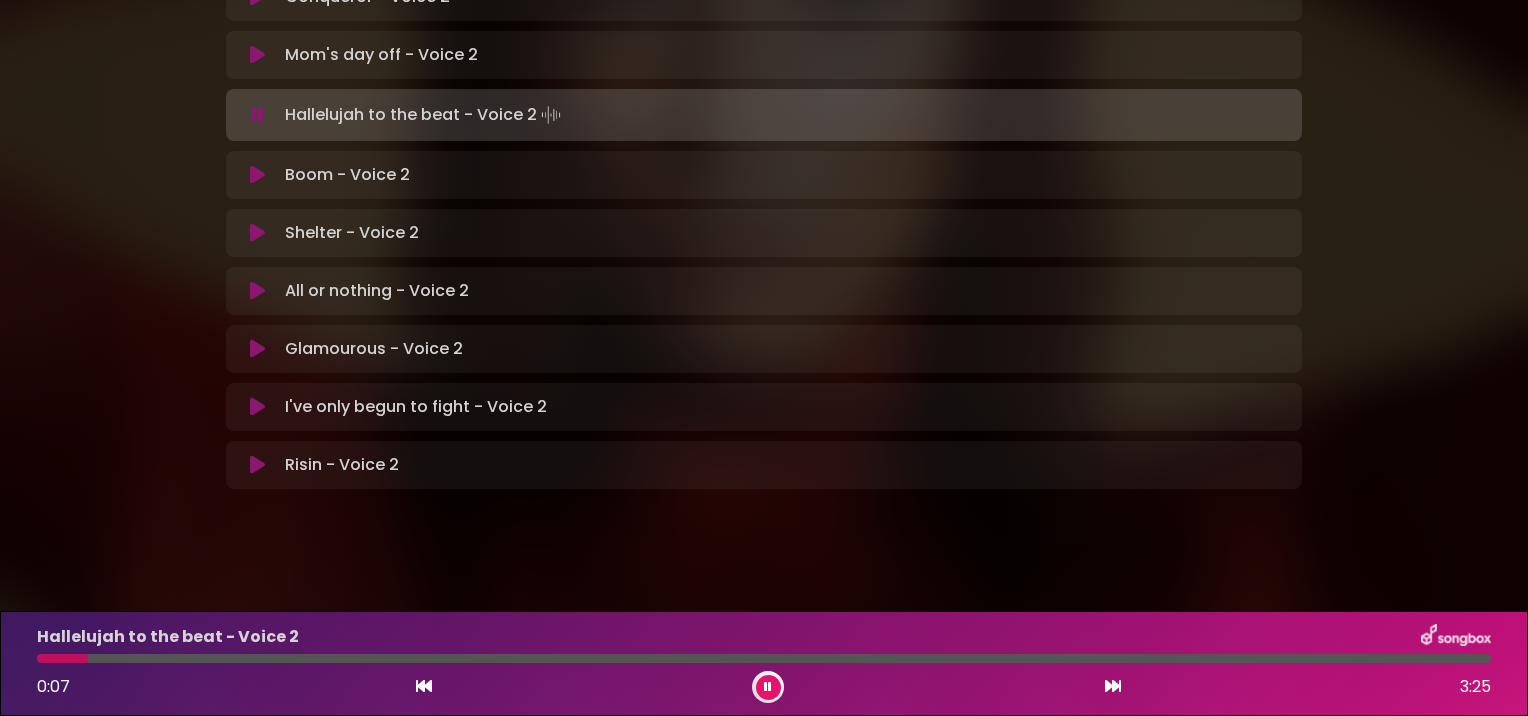 click at bounding box center (257, 115) 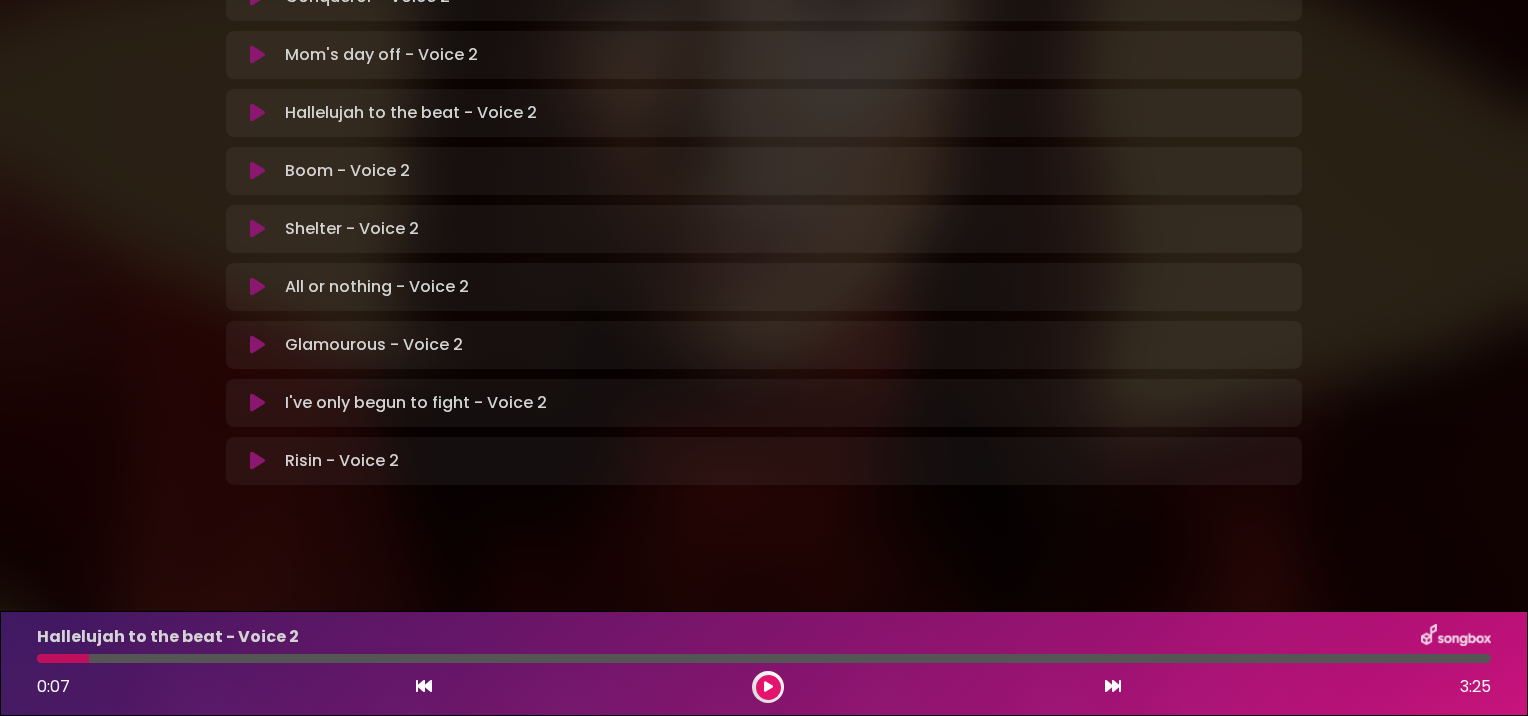 click at bounding box center (424, 686) 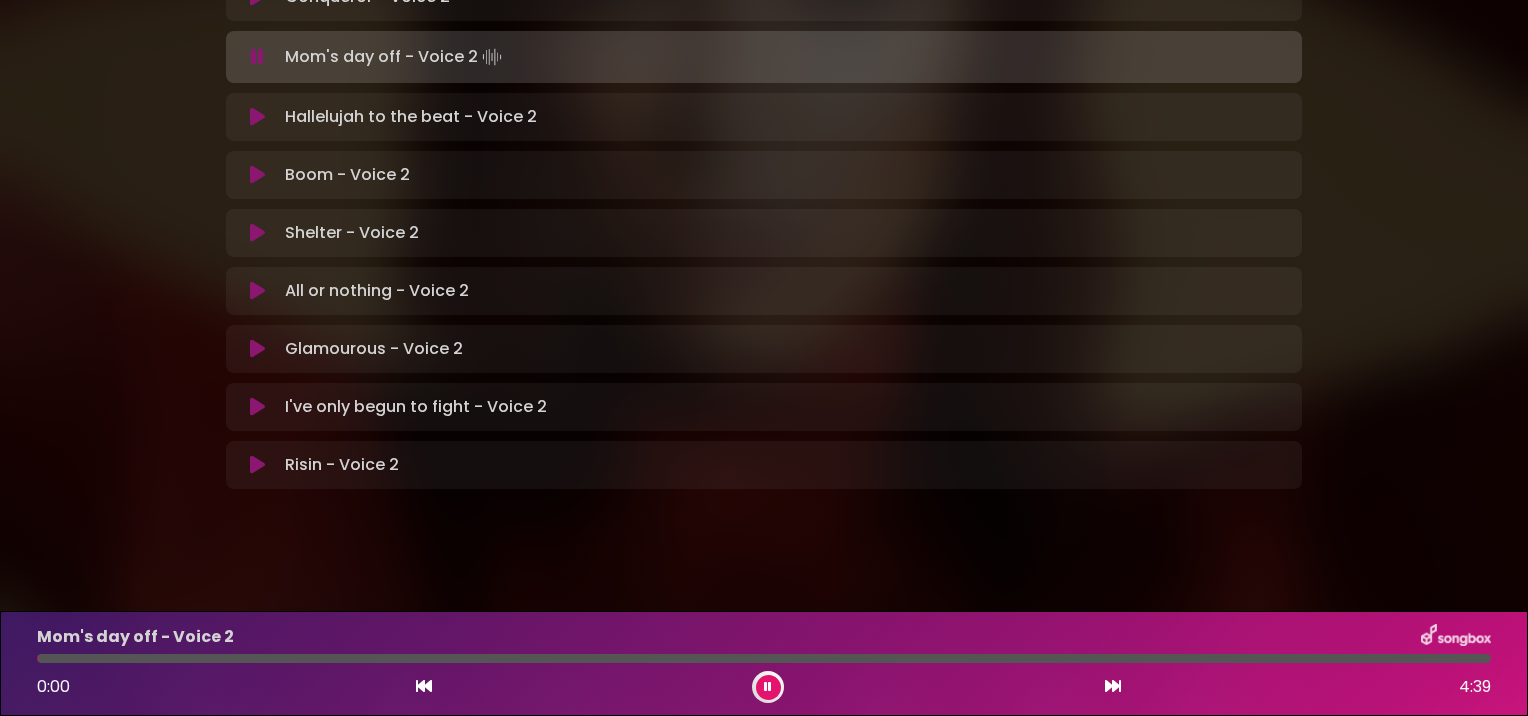 click at bounding box center [257, 117] 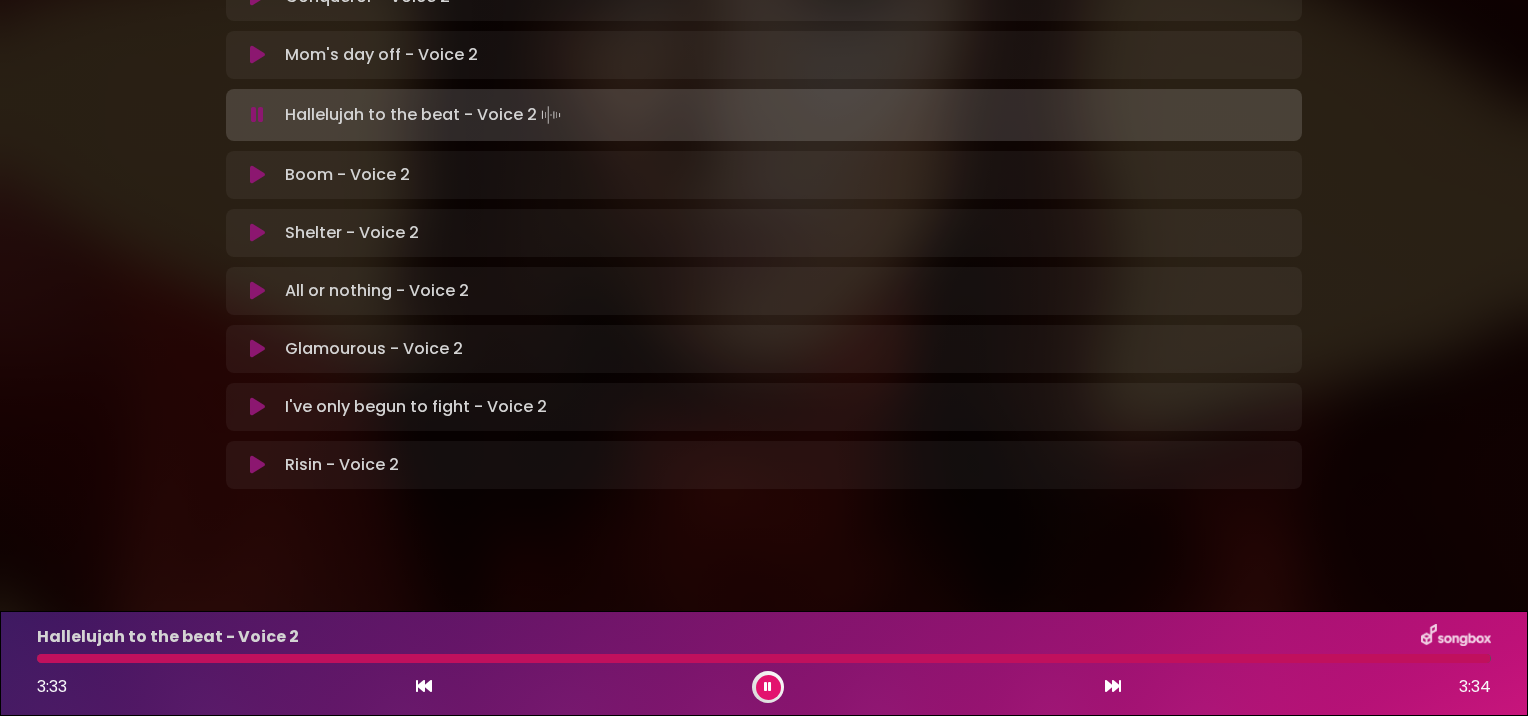 click at bounding box center (768, 687) 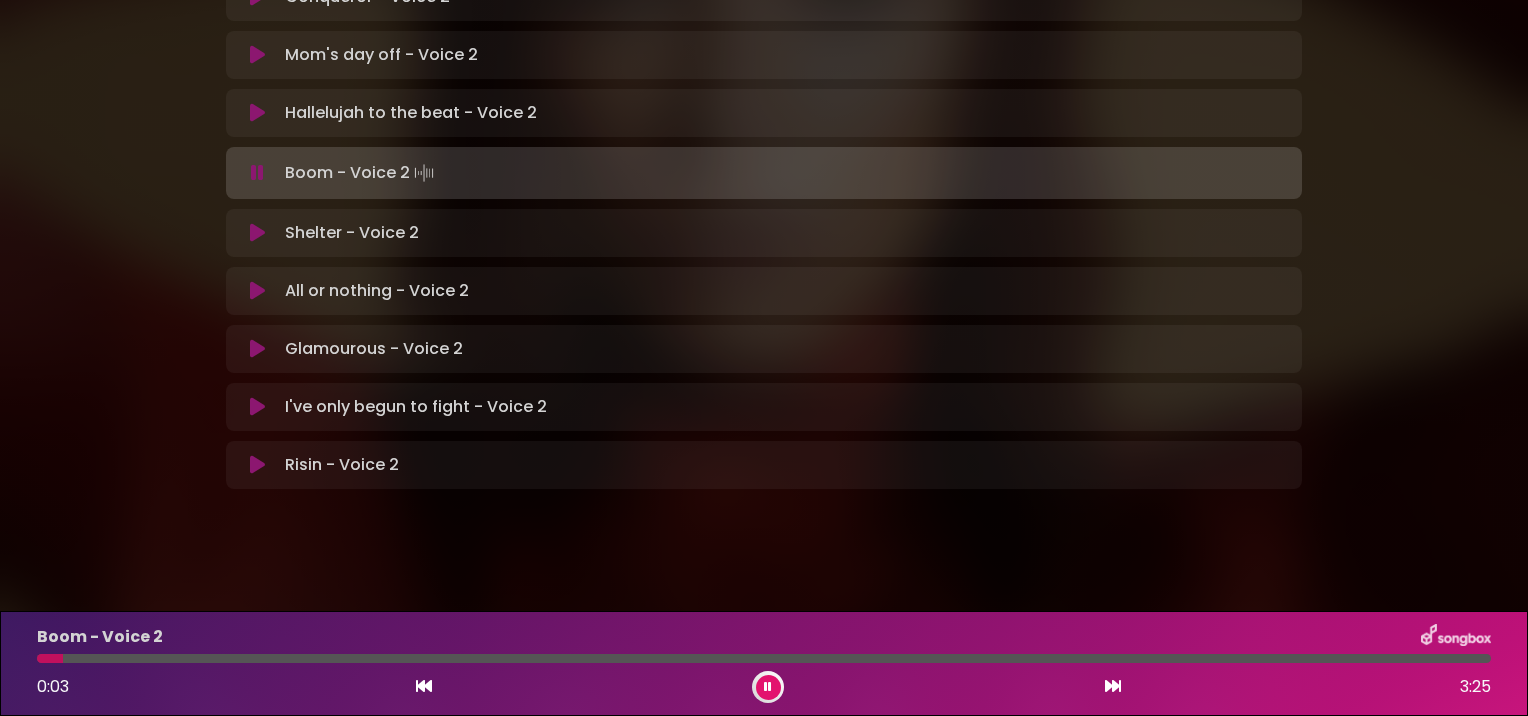 click at bounding box center (768, 687) 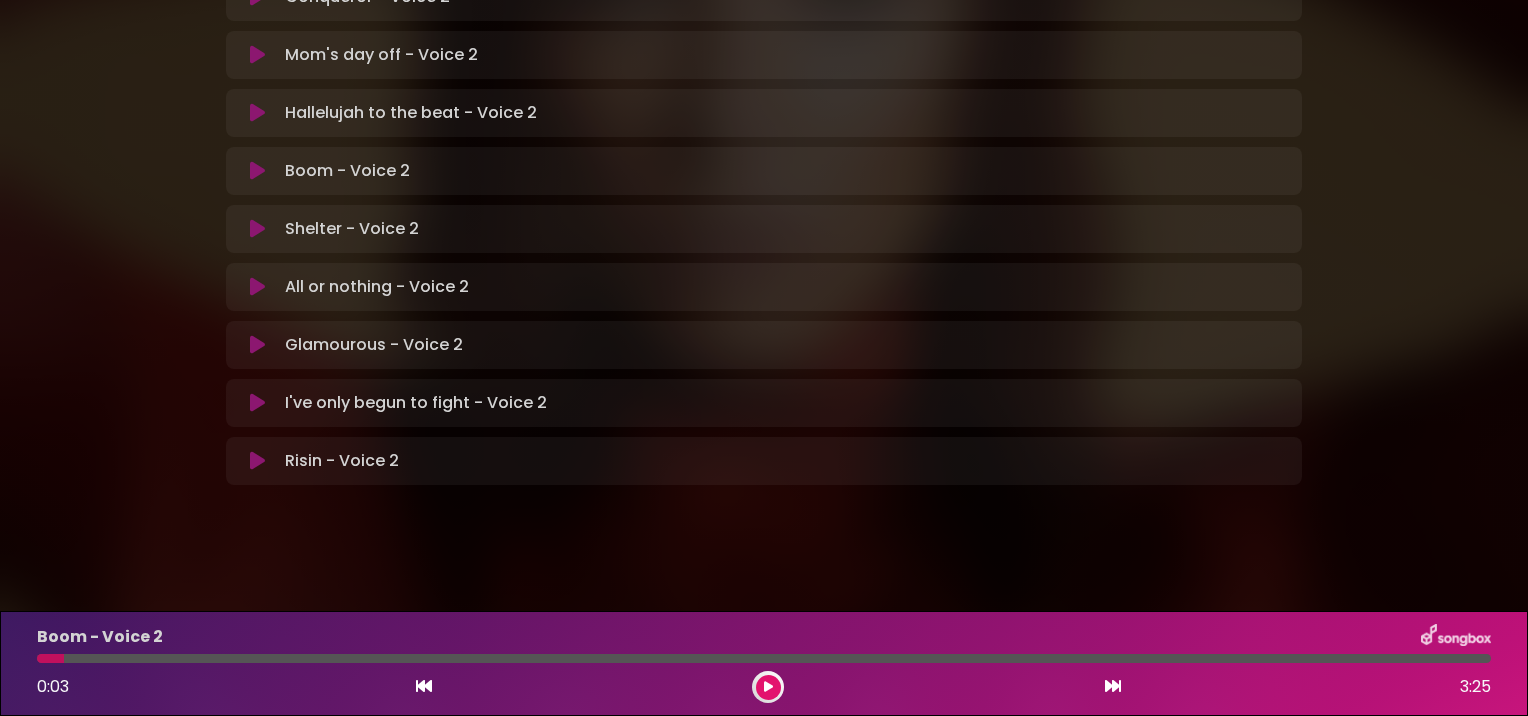 click at bounding box center (257, 113) 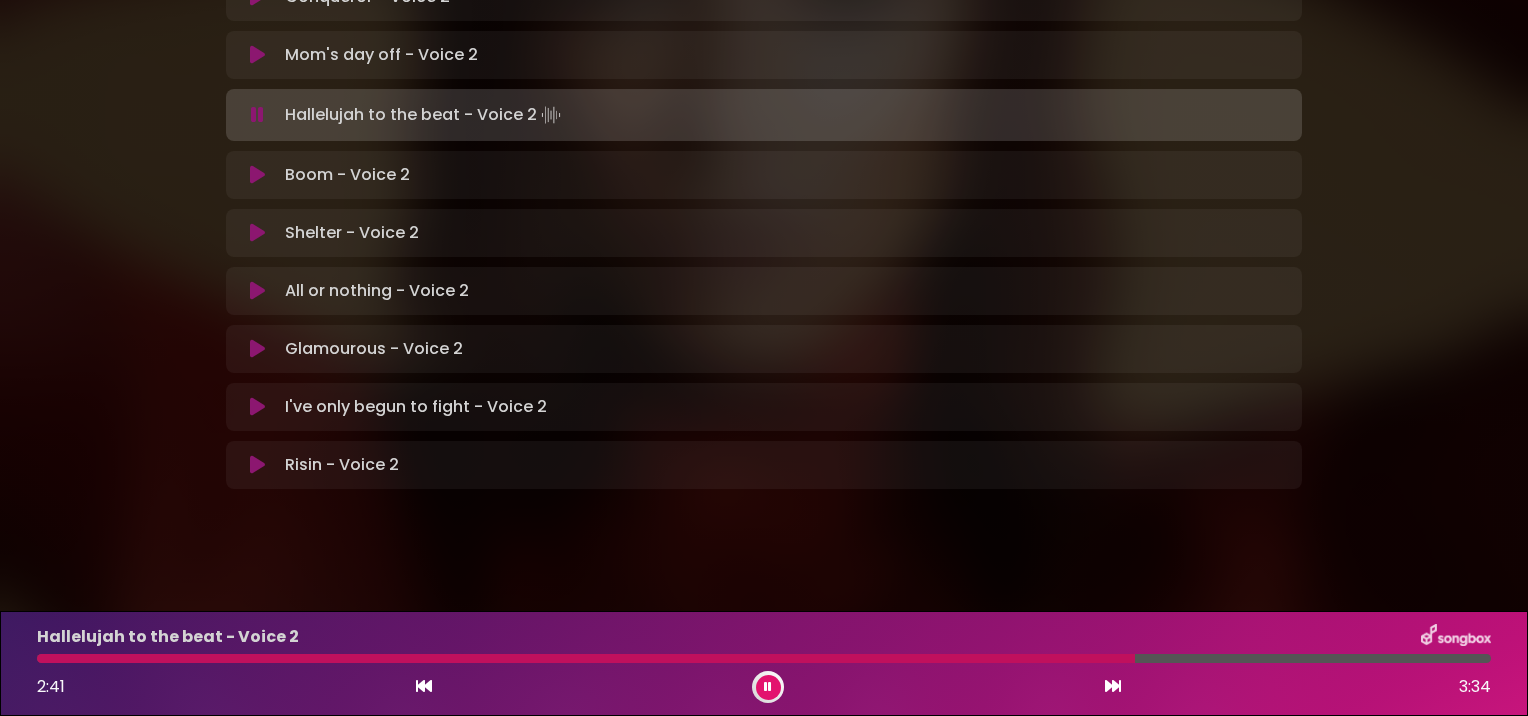click at bounding box center [586, 658] 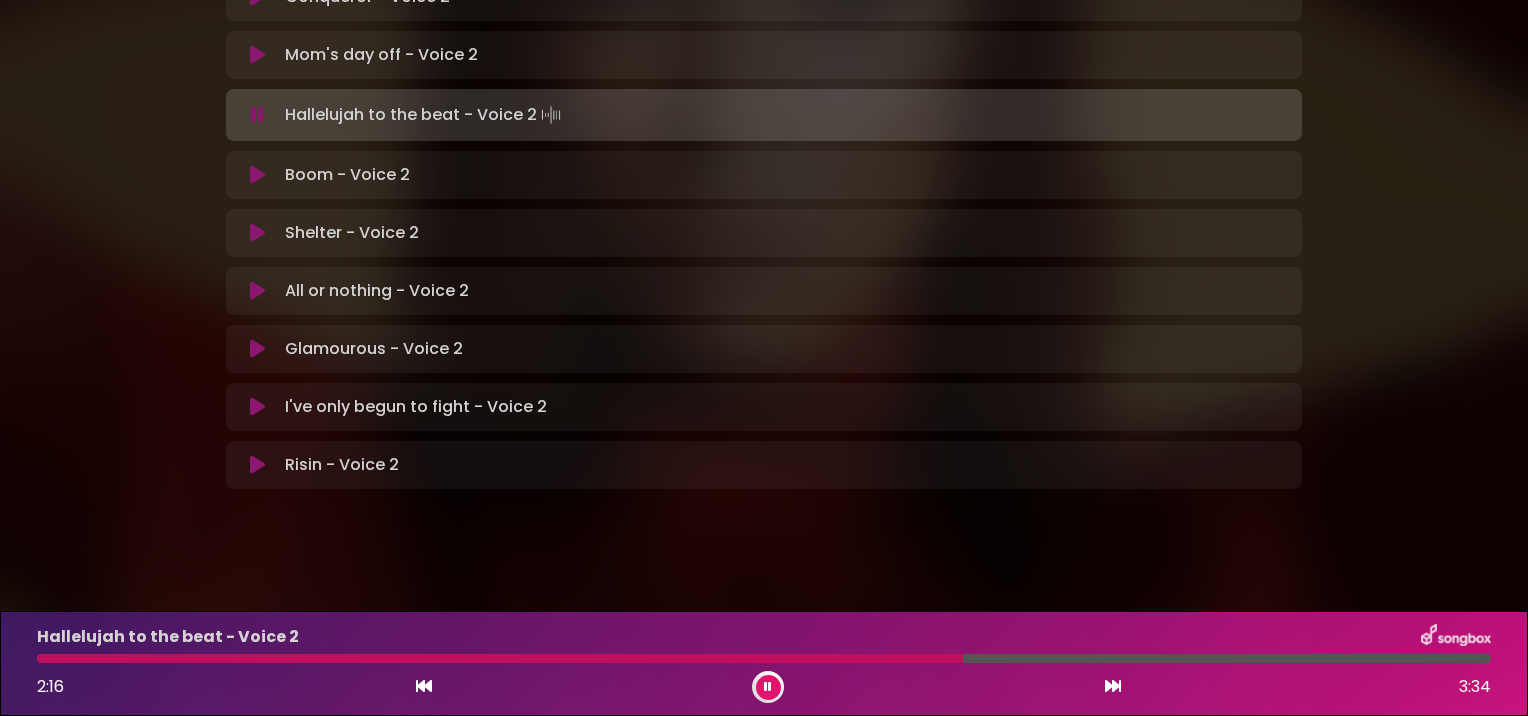 drag, startPoint x: 1127, startPoint y: 659, endPoint x: 963, endPoint y: 659, distance: 164 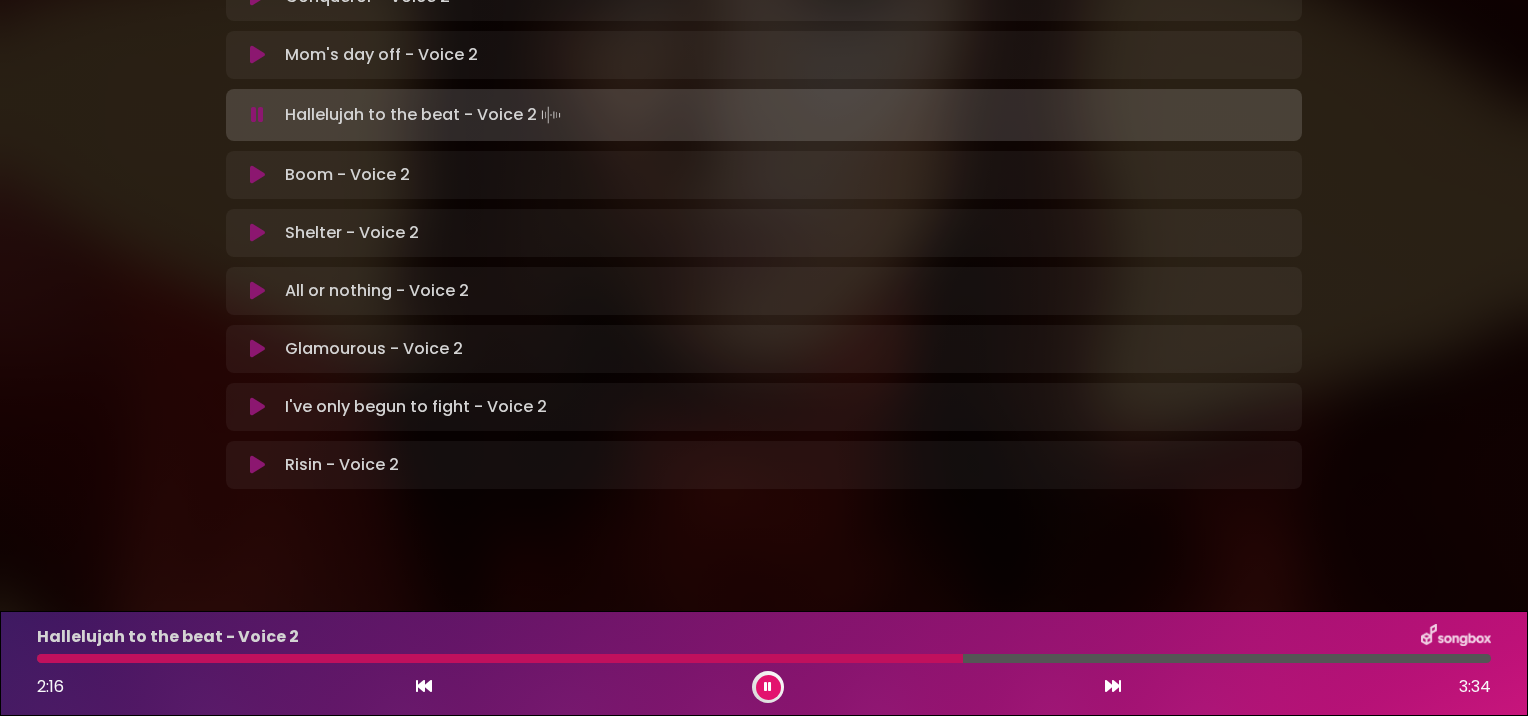 click at bounding box center [764, 658] 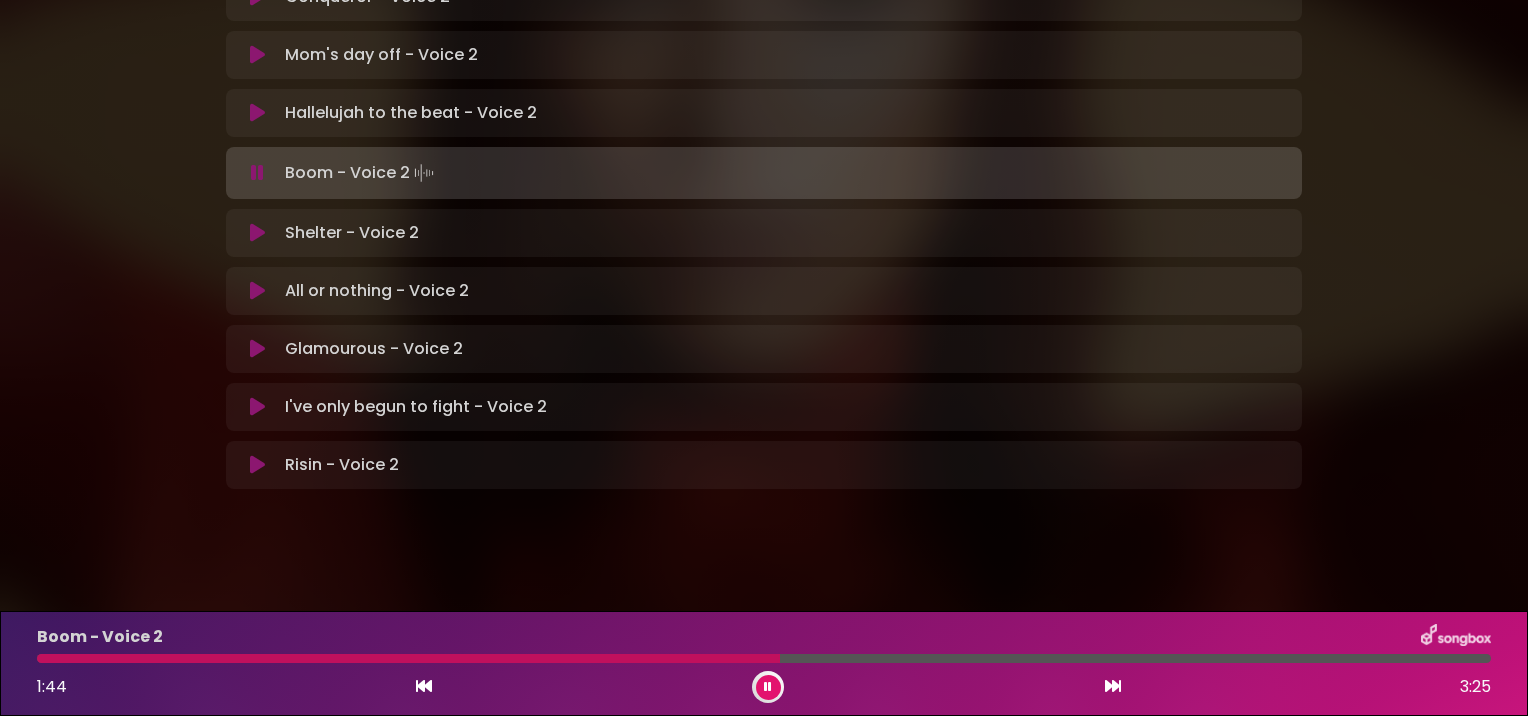 click at bounding box center (768, 687) 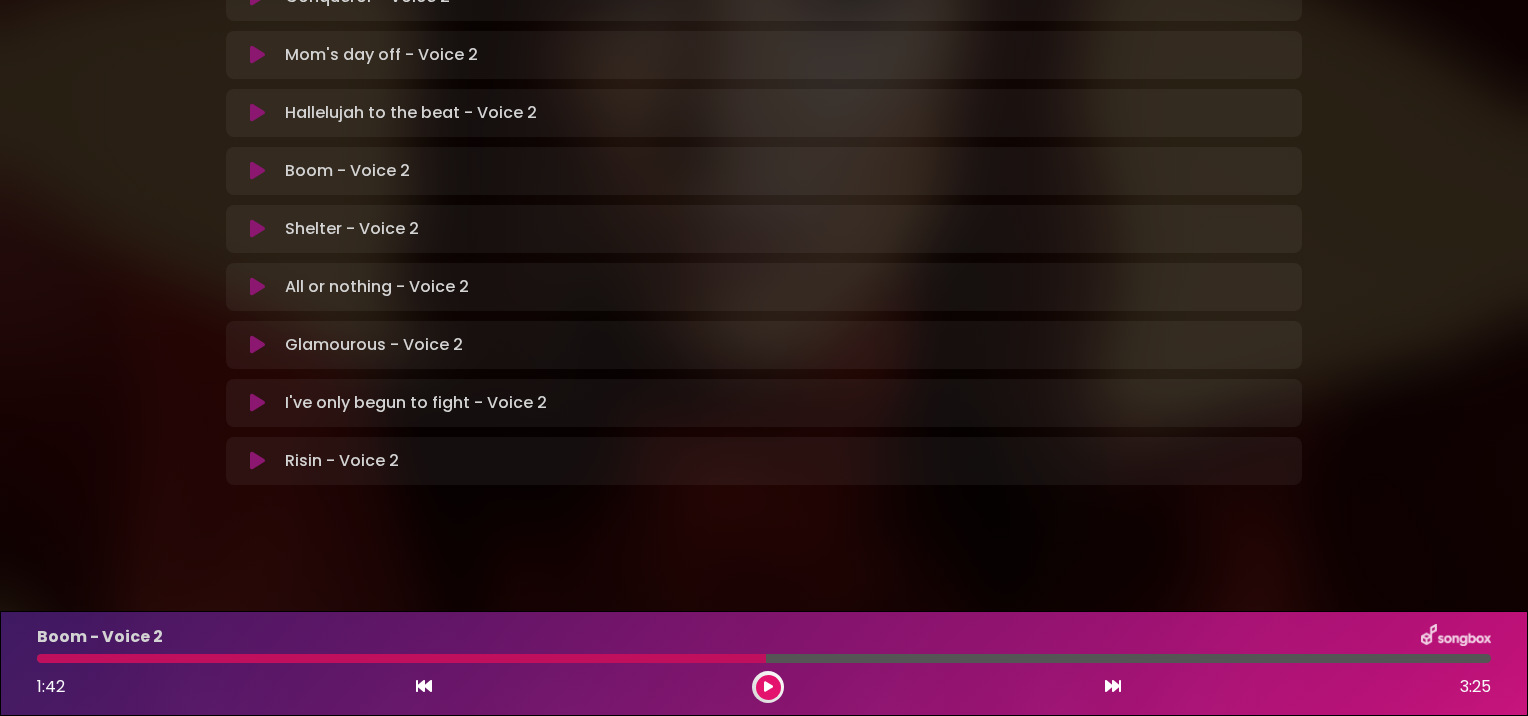 click on "[PERSON] in Koor | [CITY] - [CITY] - [CITY] | Voice 2
[PERSON]" at bounding box center (764, -22) 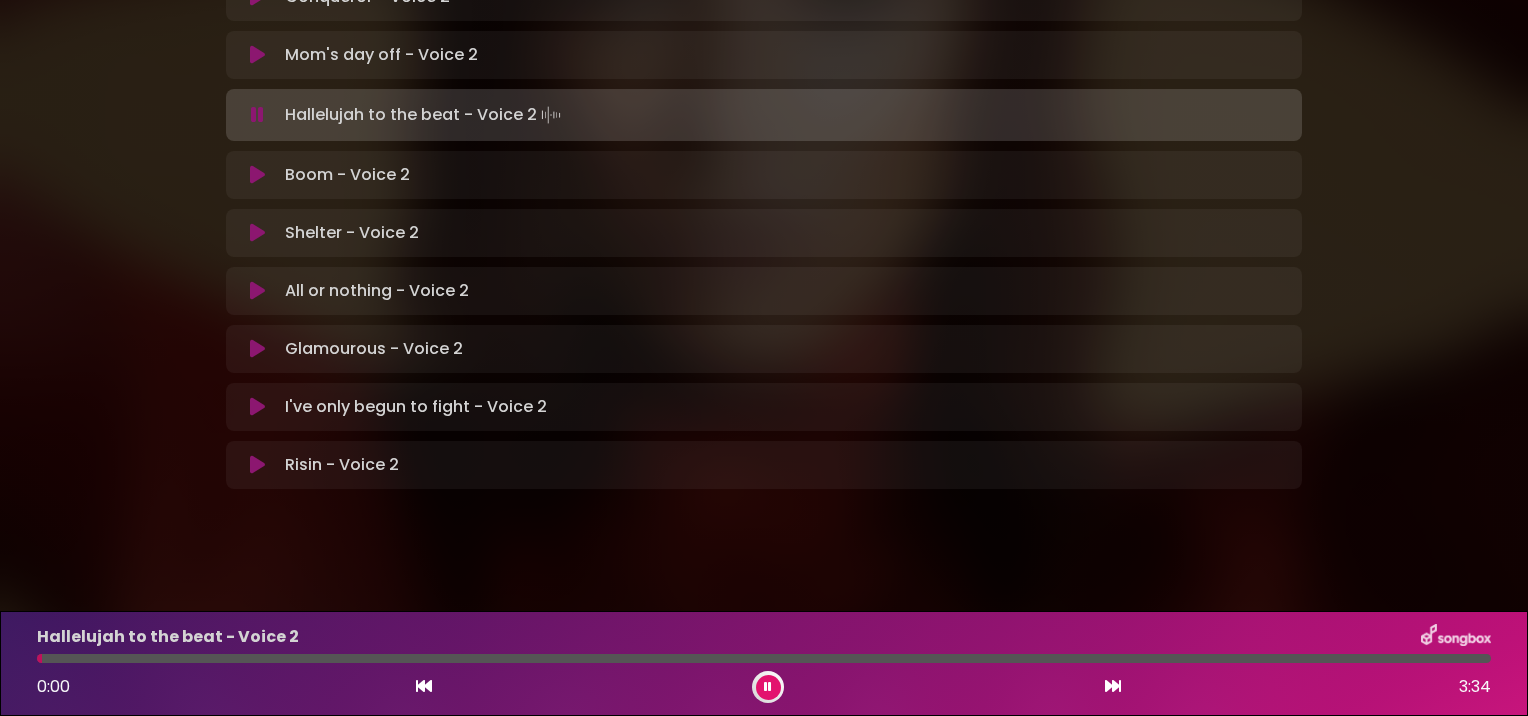 click at bounding box center (257, 175) 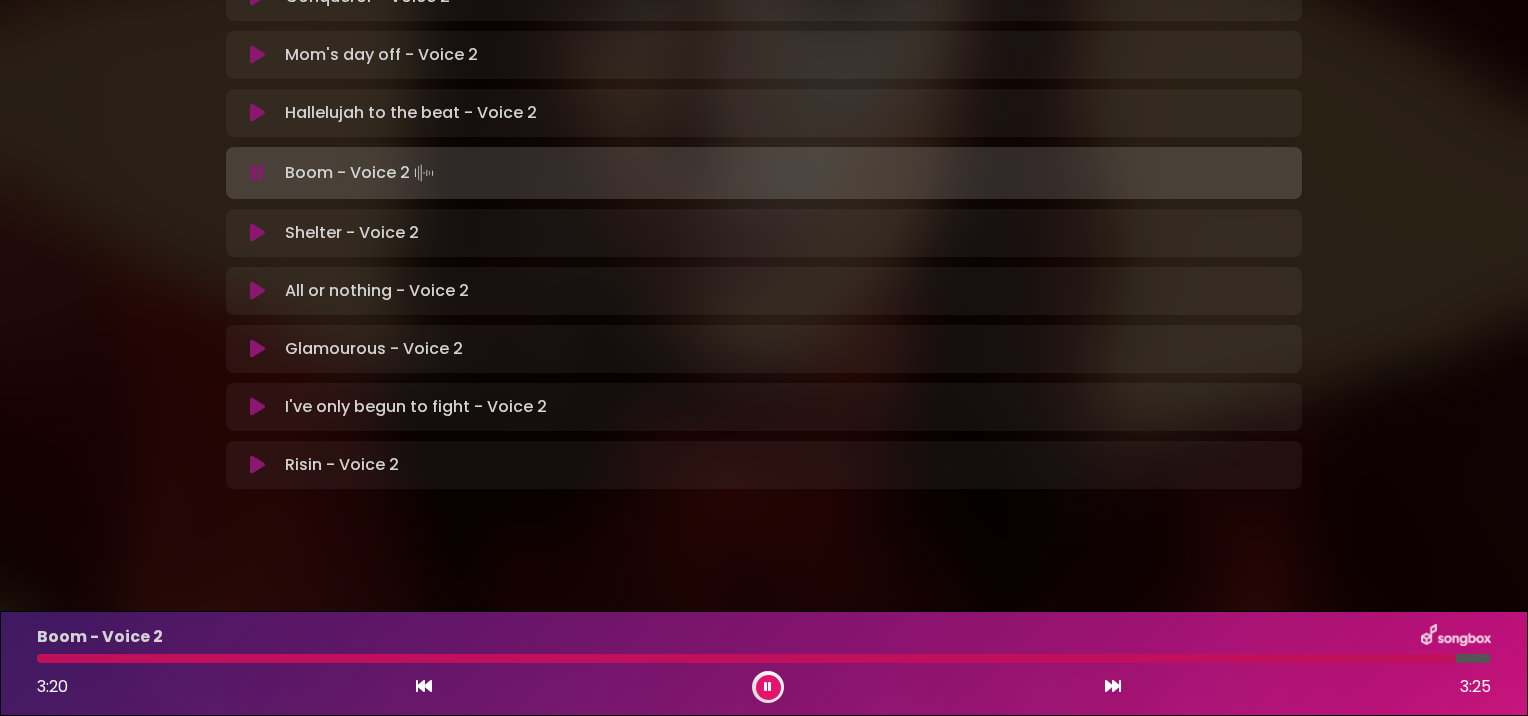 click at bounding box center [768, 687] 